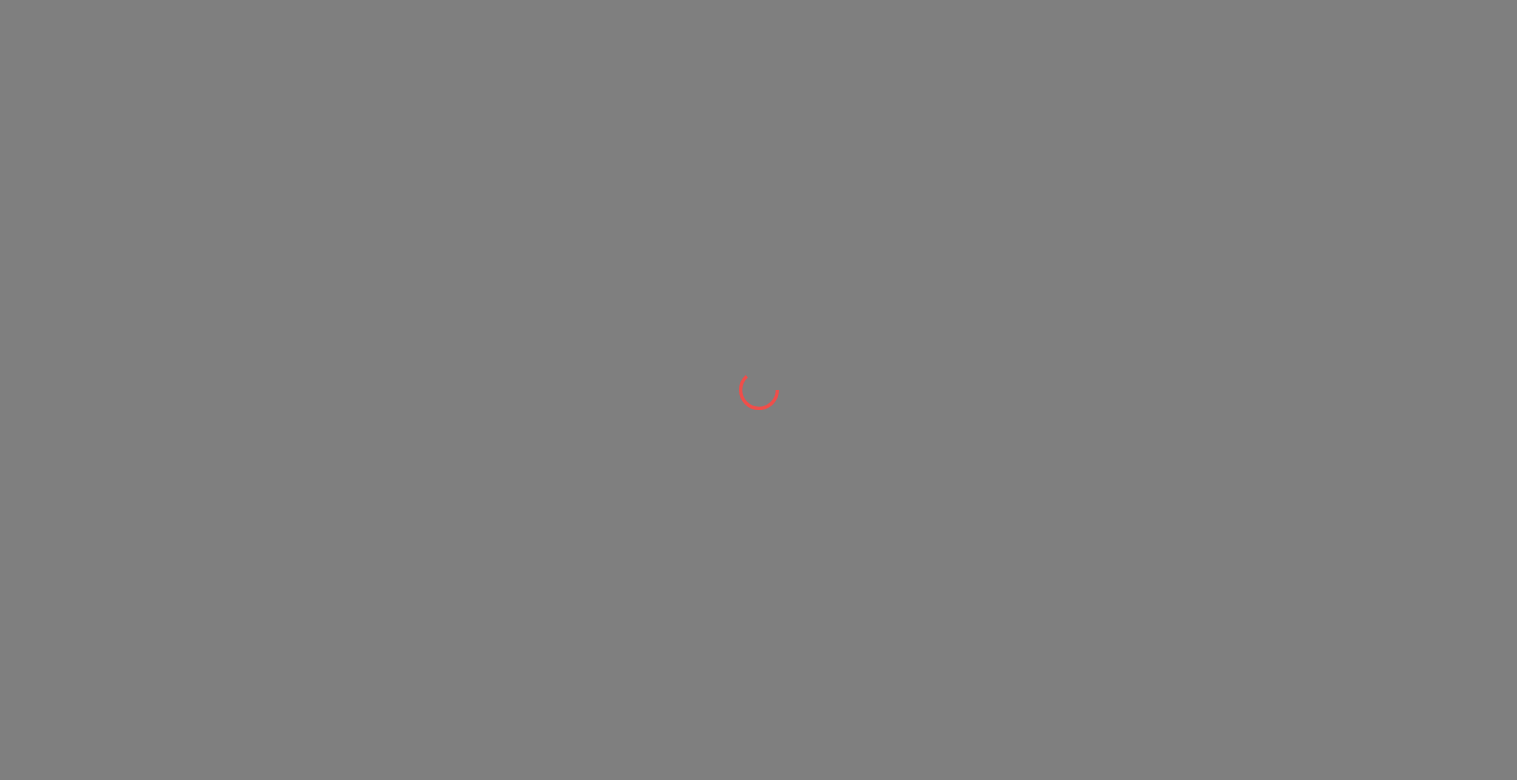 scroll, scrollTop: 0, scrollLeft: 0, axis: both 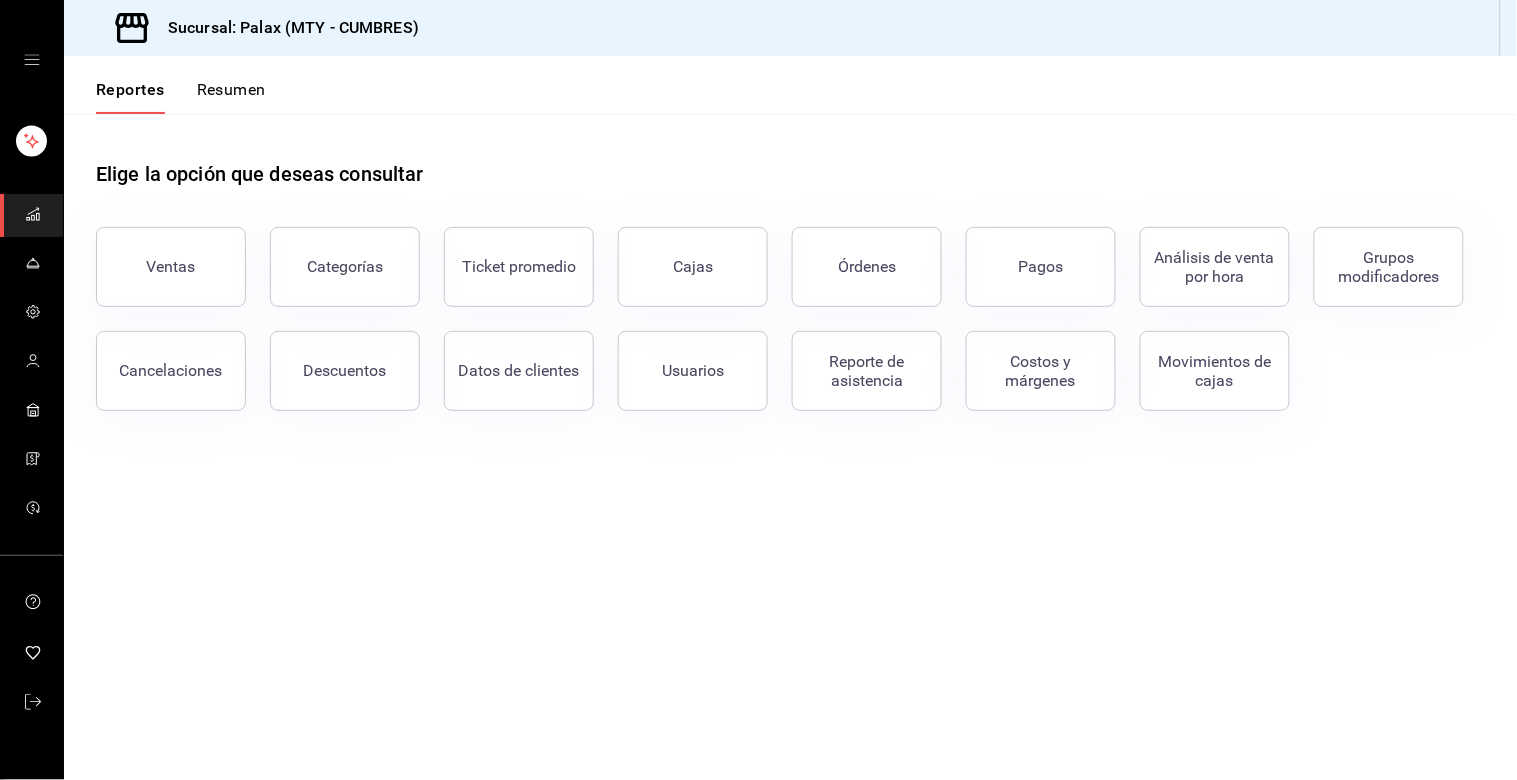 drag, startPoint x: 186, startPoint y: 248, endPoint x: 197, endPoint y: 250, distance: 11.18034 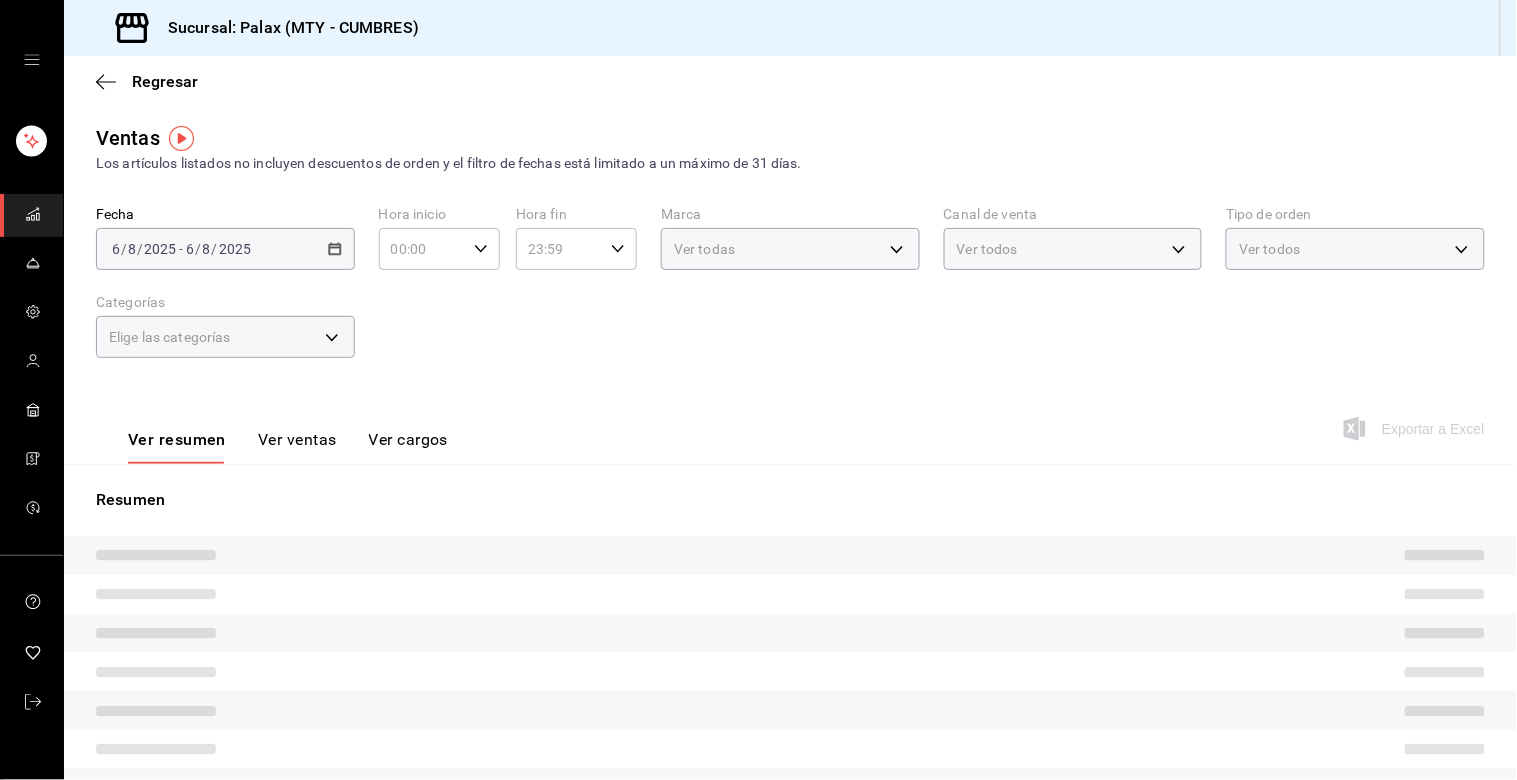 type on "07:00" 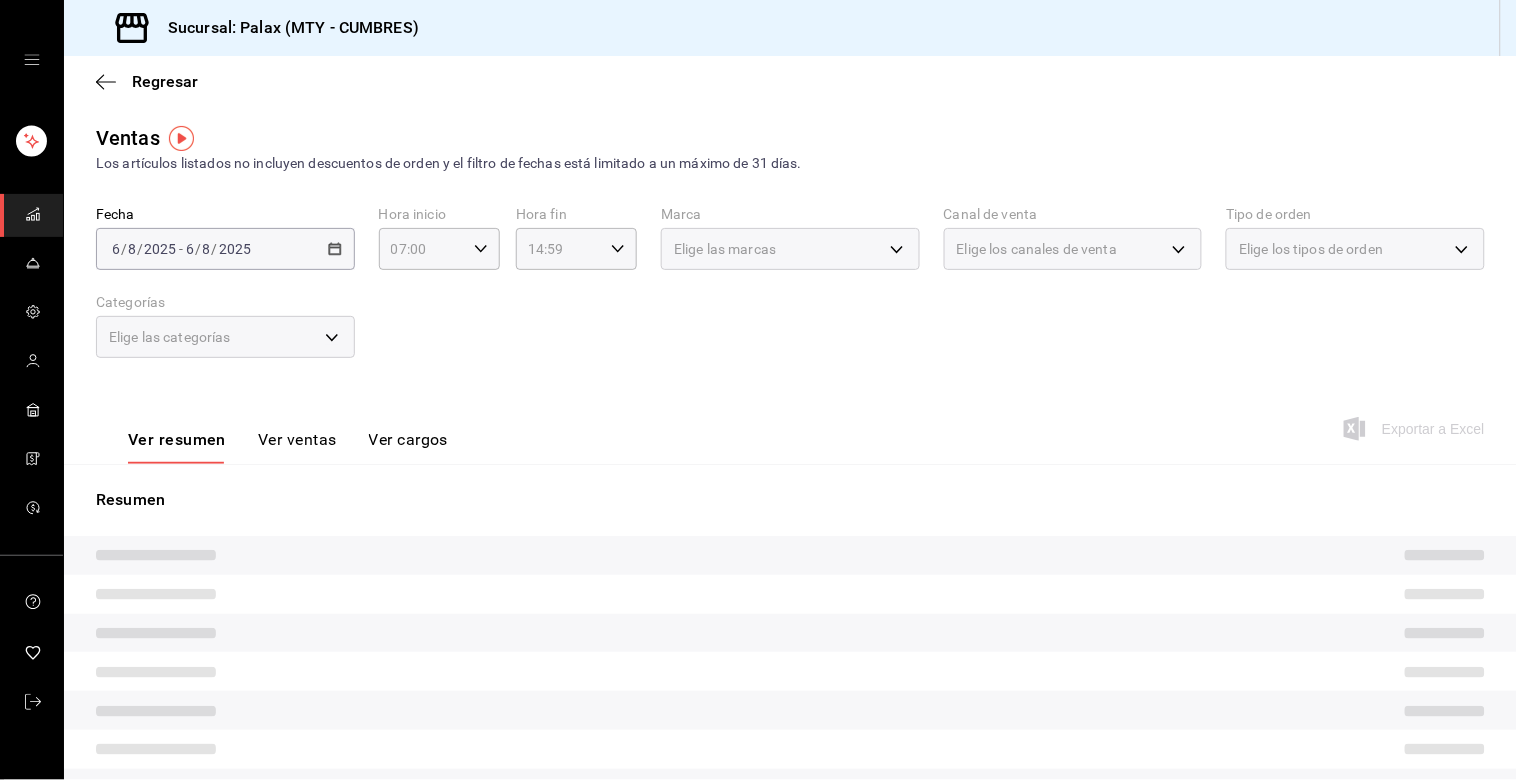click on "Elige las categorías" at bounding box center [225, 337] 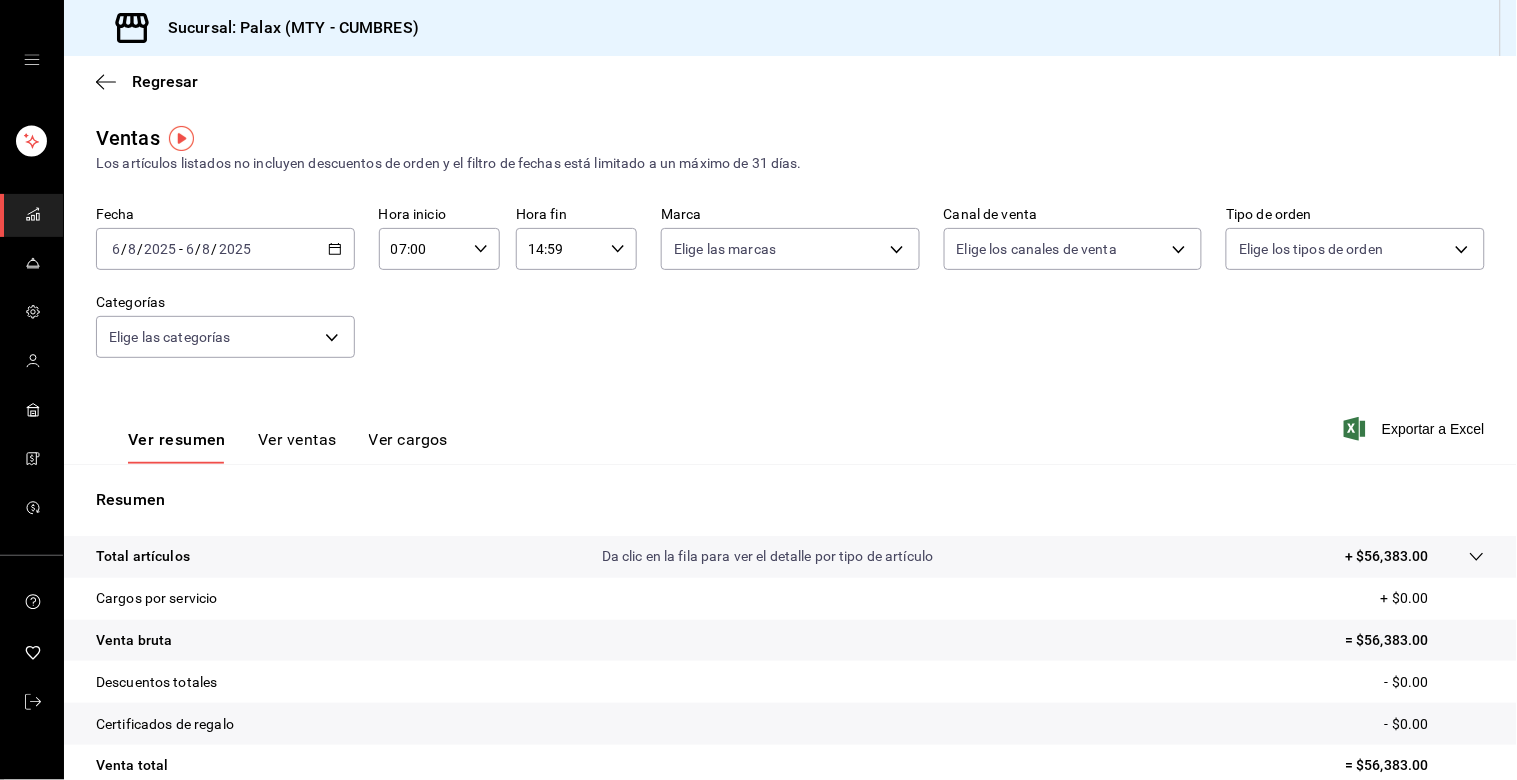 click on "07:00" at bounding box center (422, 249) 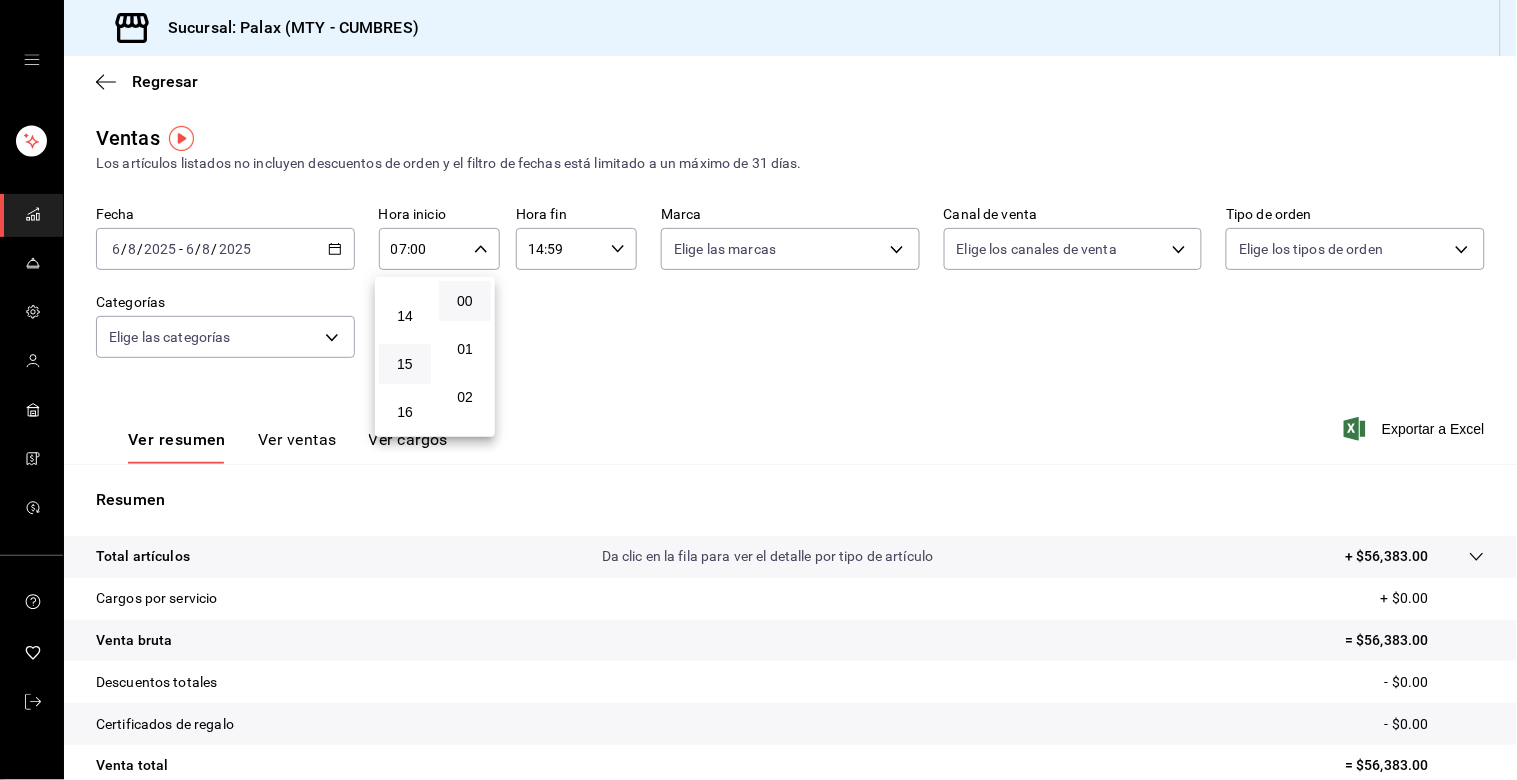 scroll, scrollTop: 665, scrollLeft: 0, axis: vertical 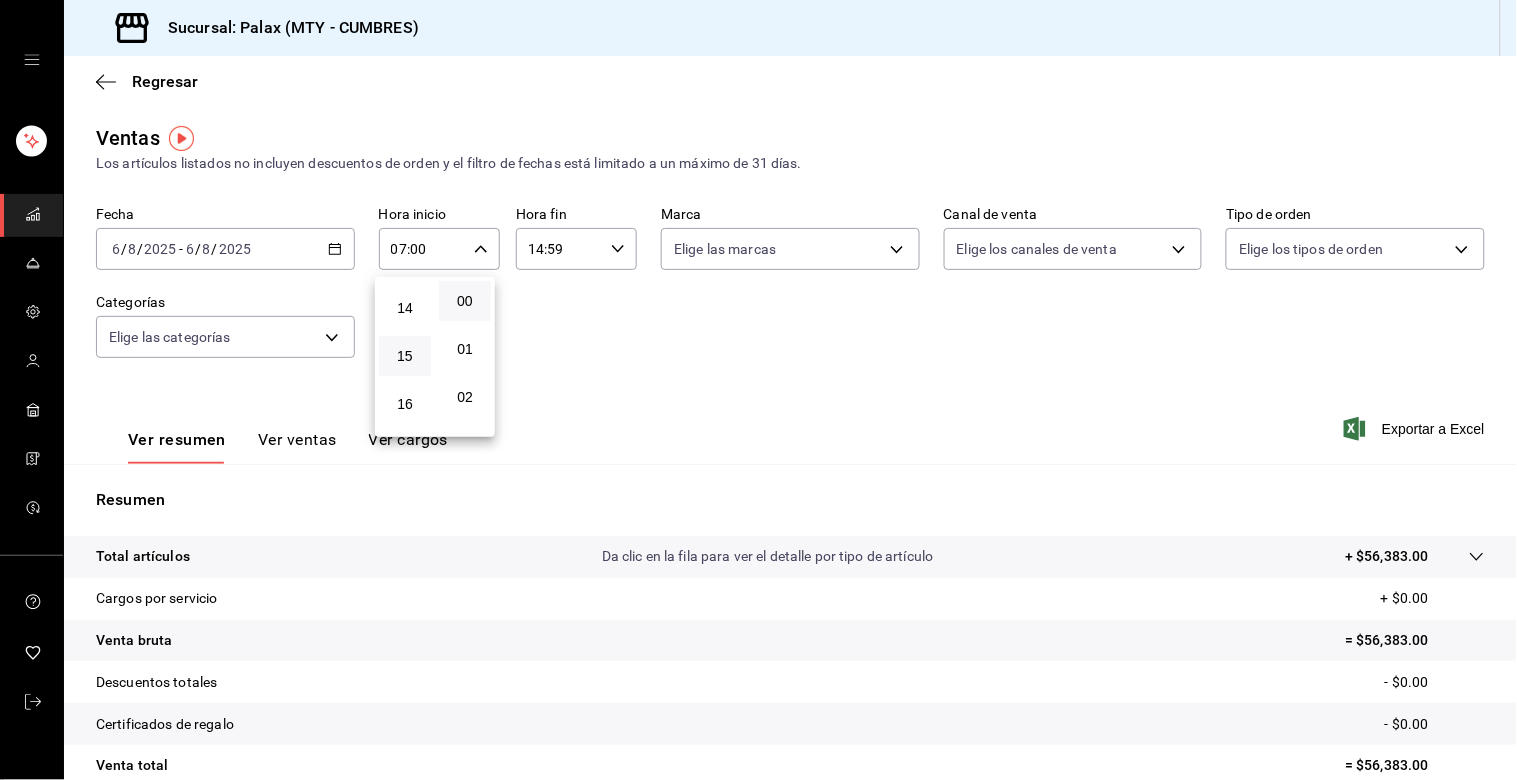 click on "15" at bounding box center [405, 356] 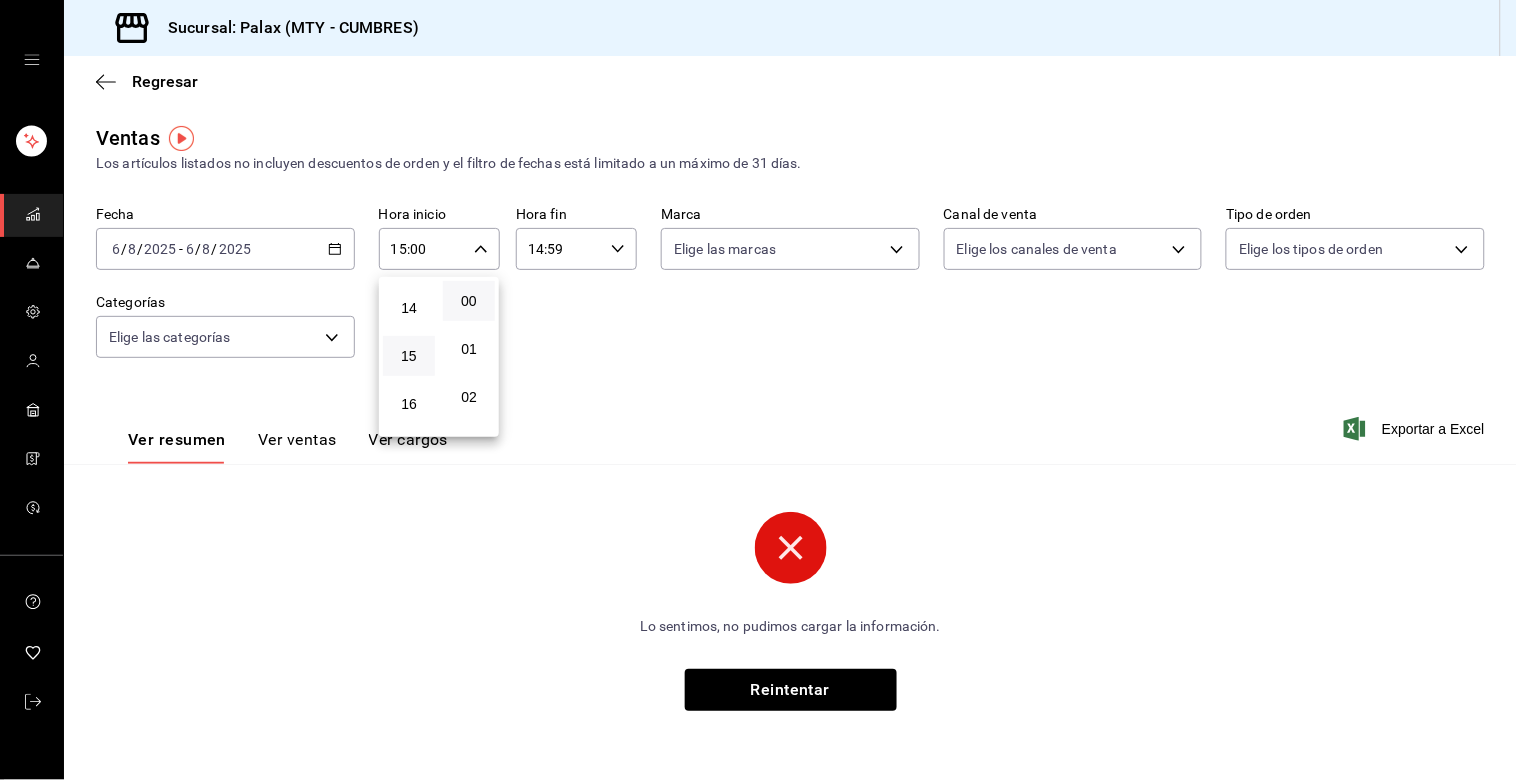 click at bounding box center [758, 390] 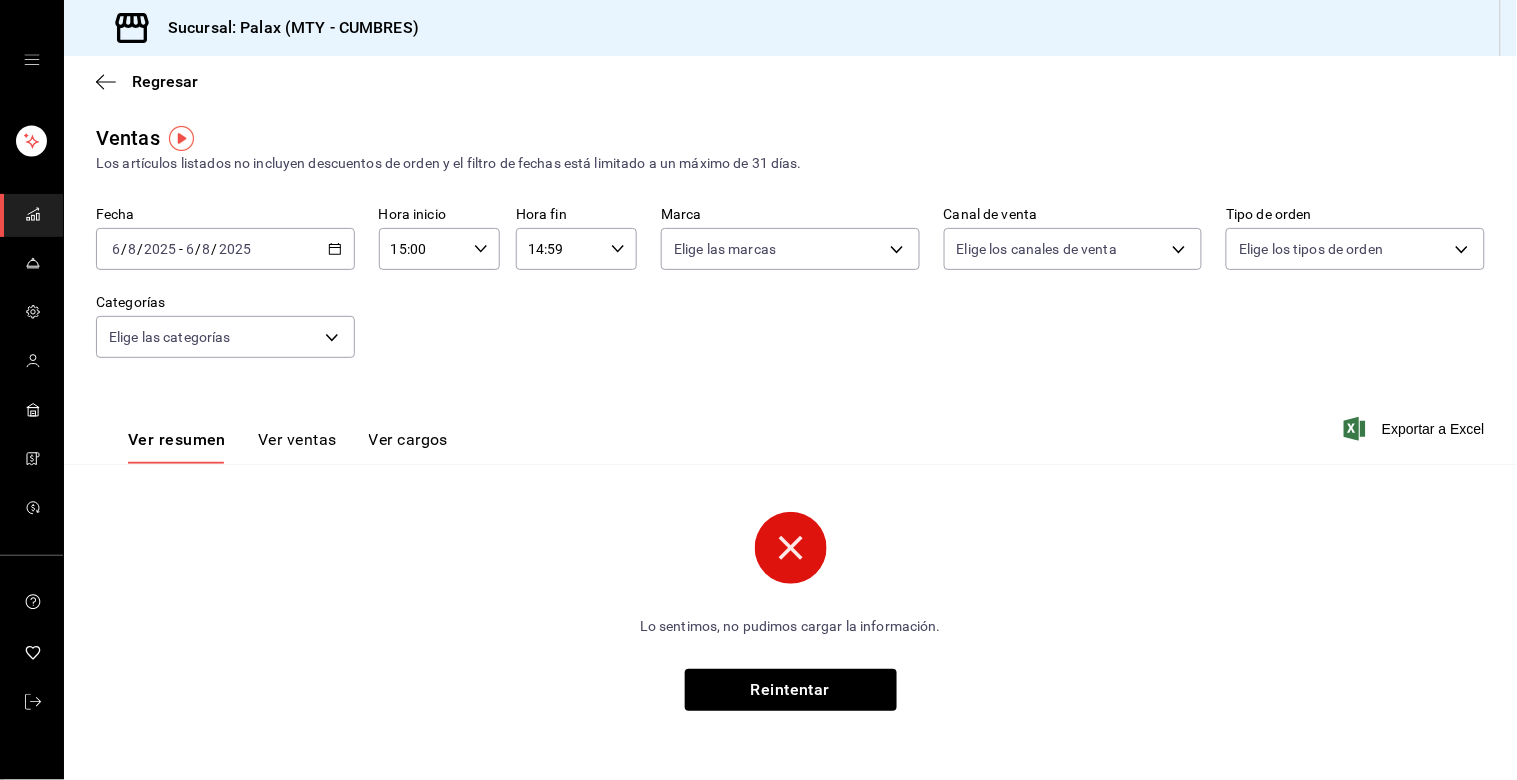 click on "[TIME] Hora fin" at bounding box center (576, 249) 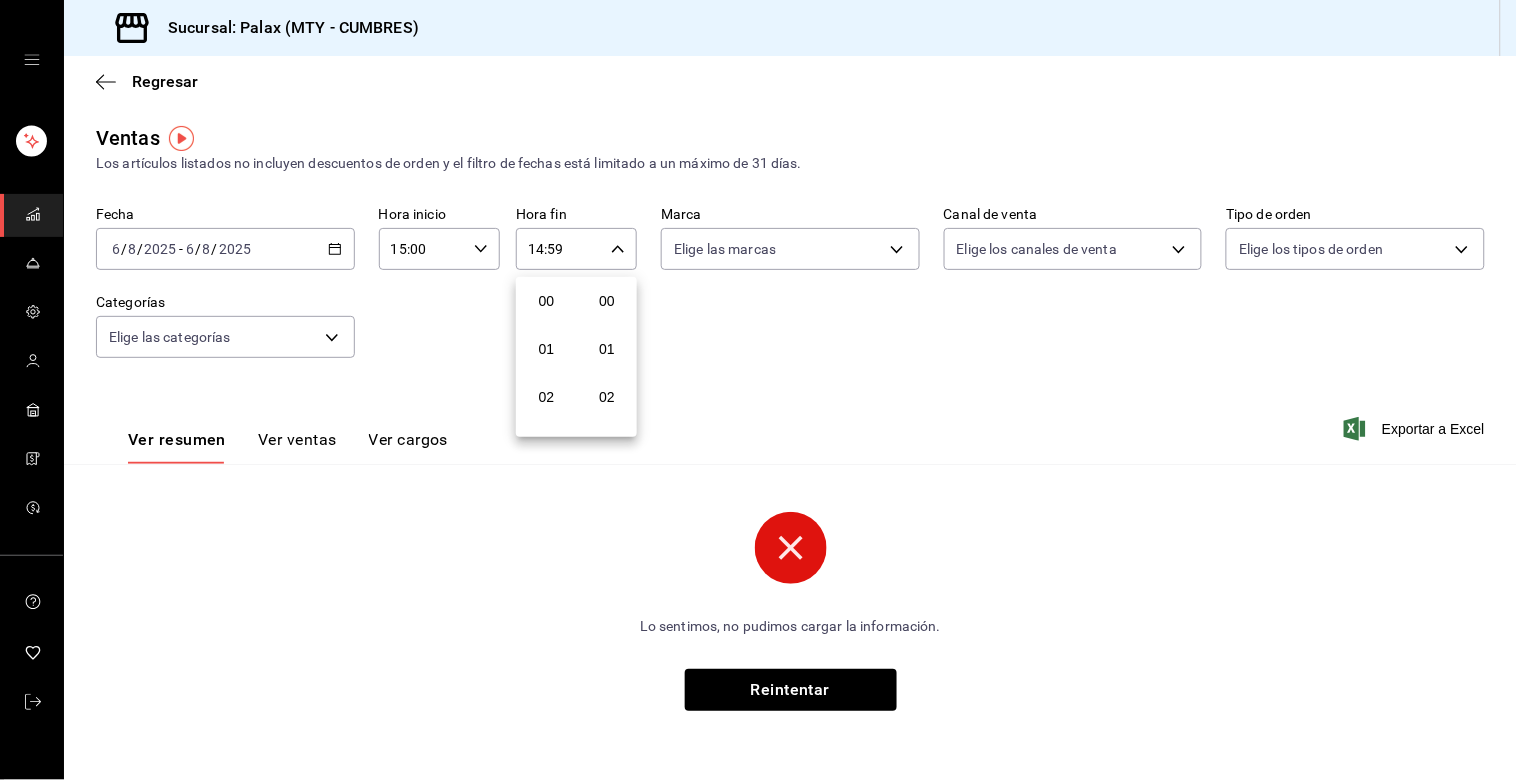 scroll, scrollTop: 665, scrollLeft: 0, axis: vertical 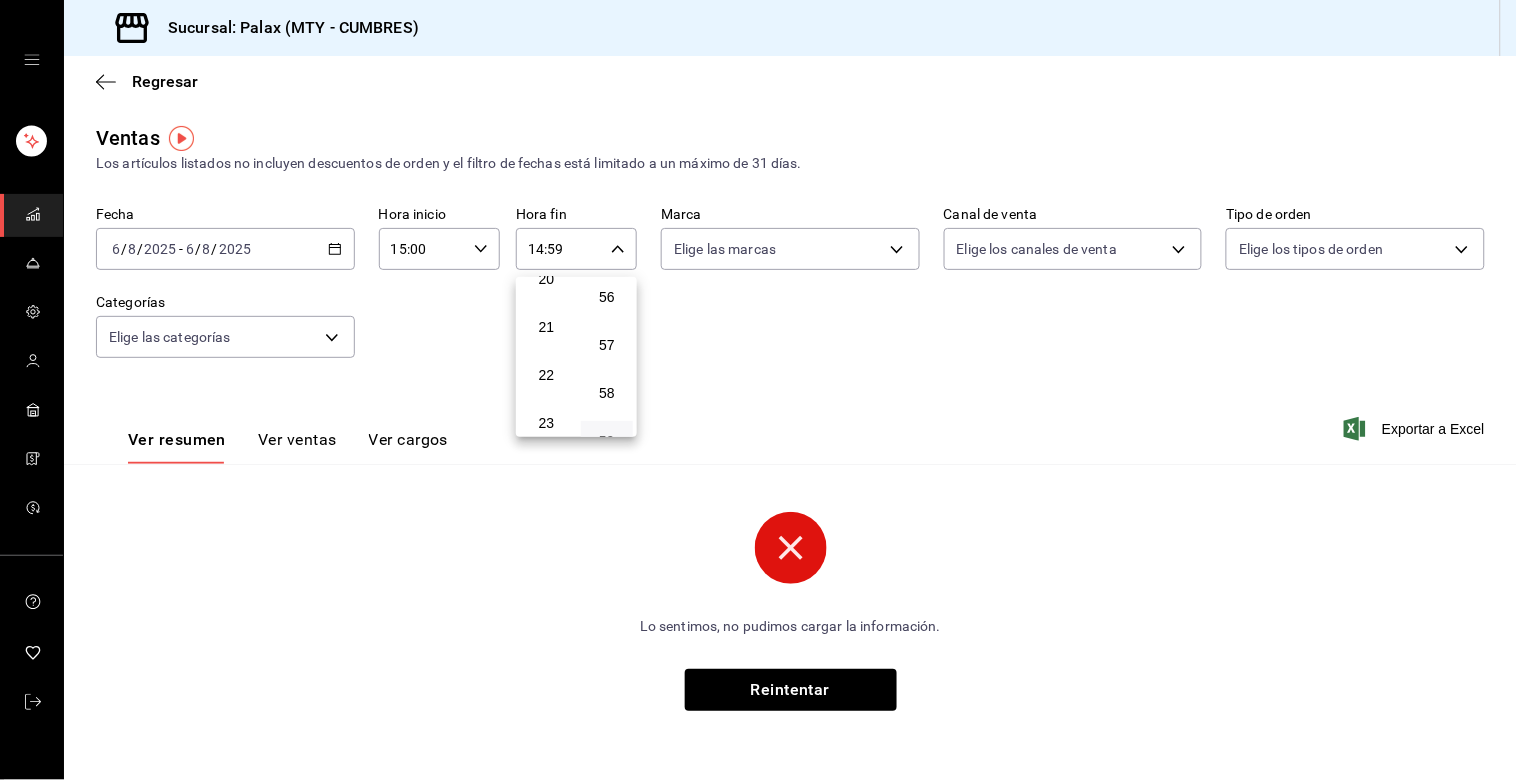 click on "23" at bounding box center (546, 424) 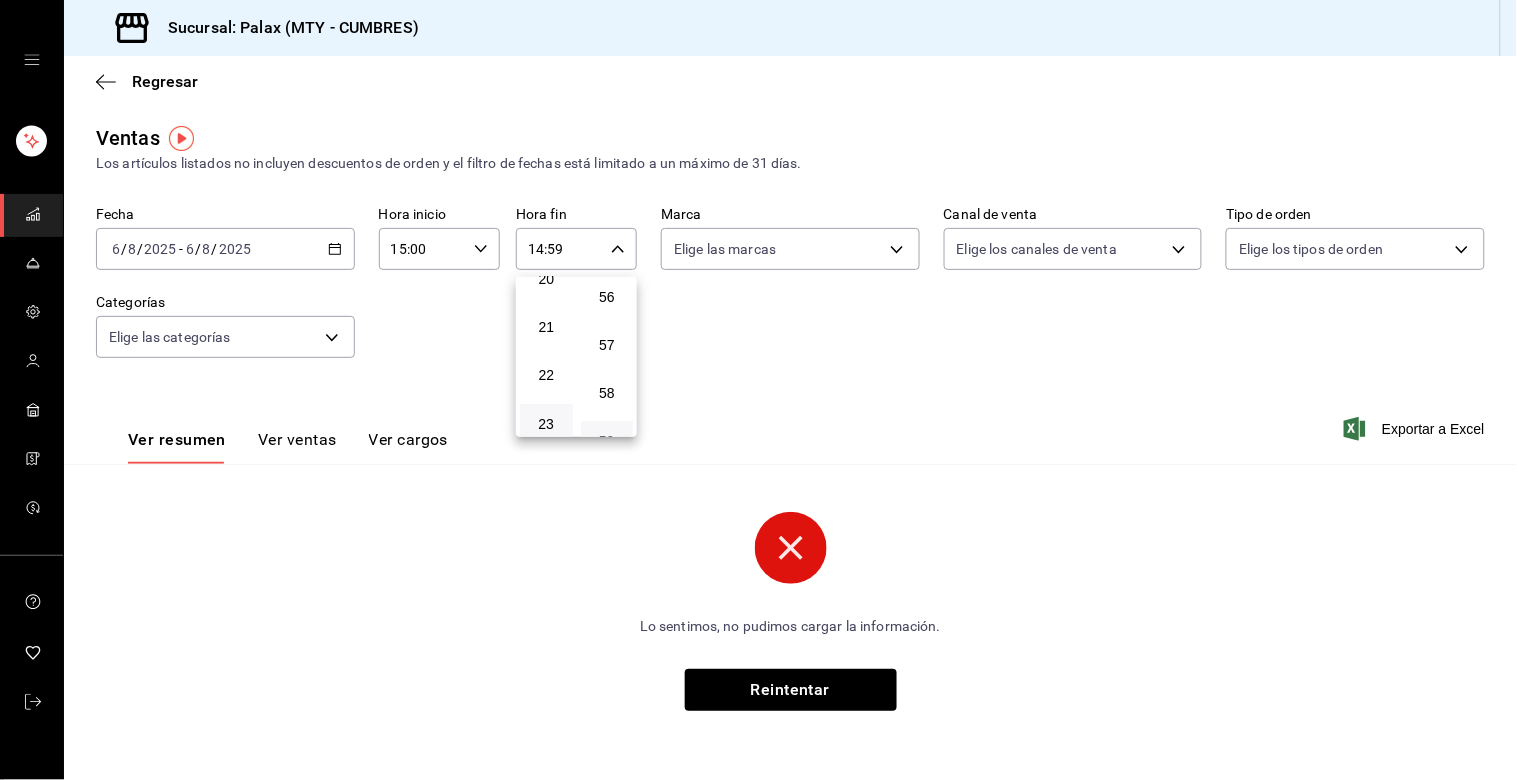 type on "23:59" 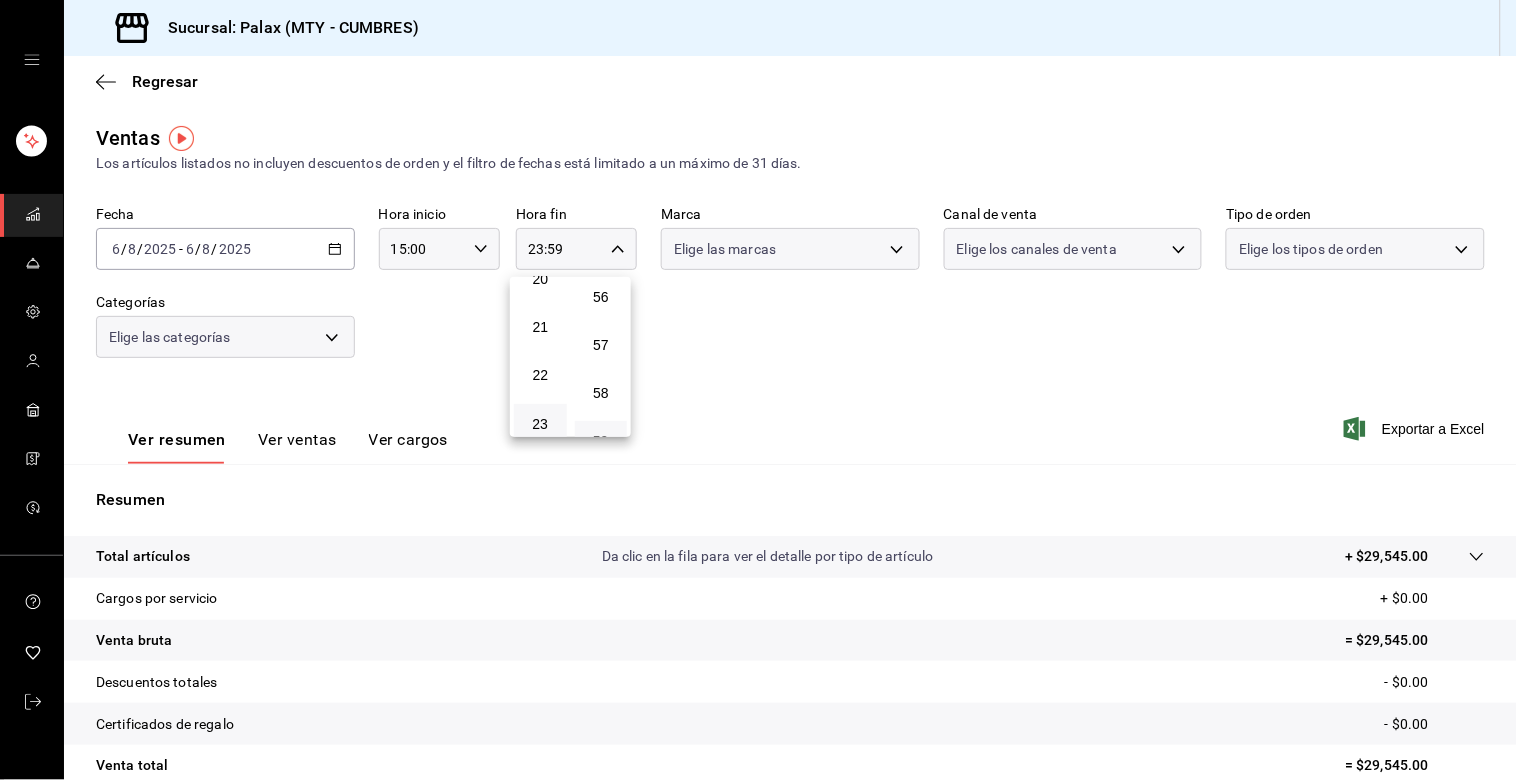 click at bounding box center [758, 390] 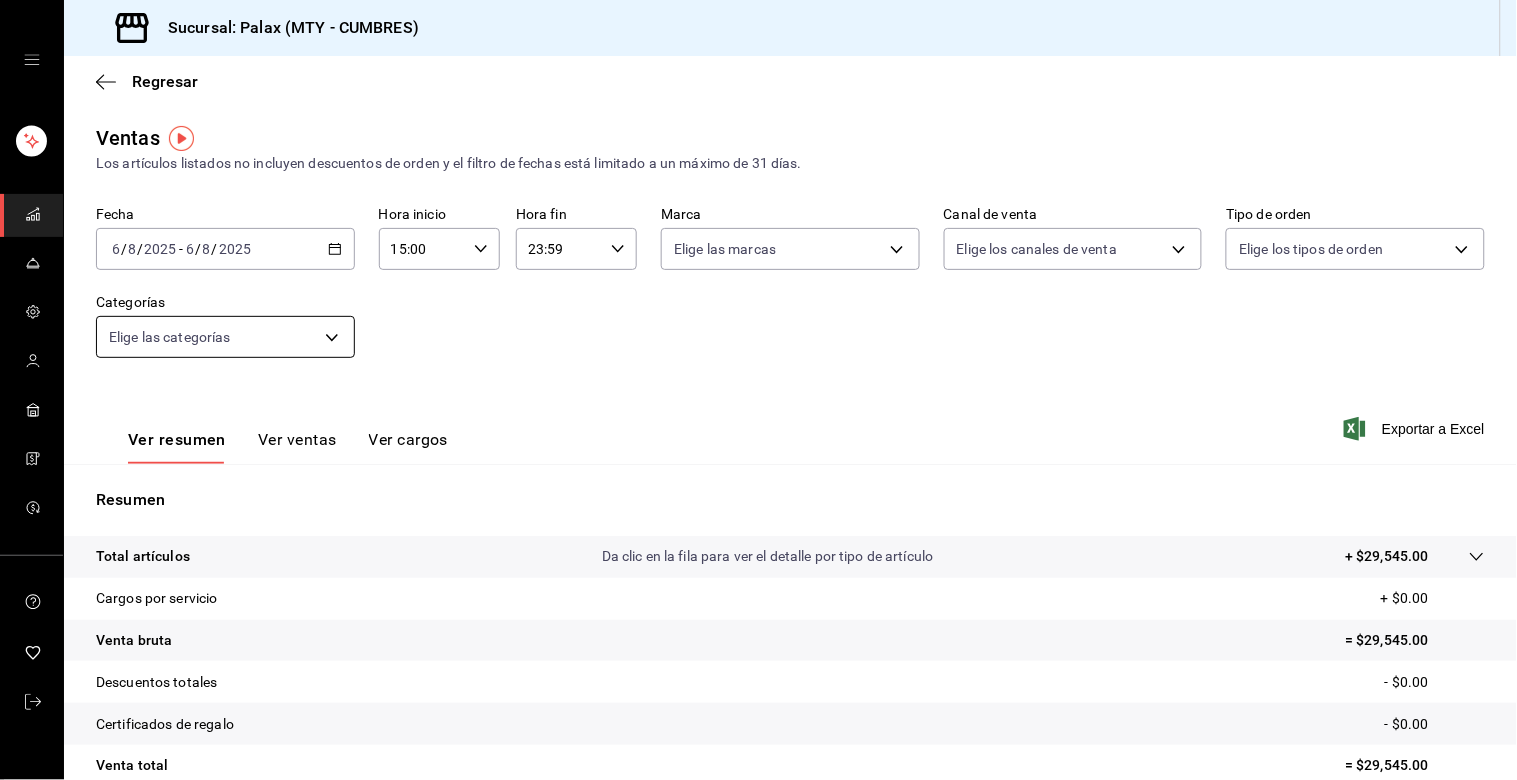 click on "Sucursal: Palax (MTY - CUMBRES) Regresar Ventas Los artículos listados no incluyen descuentos de orden y el filtro de fechas está limitado a un máximo de 31 días. Fecha [DATE] [DATE] - [DATE] [DATE] Hora inicio [TIME] Hora inicio Hora fin [TIME] Hora fin Marca Elige las marcas Canal de venta Elige los canales de venta Tipo de orden Elige los tipos de orden Categorías Elige las categorías Ver resumen Ver ventas Ver cargos Exportar a Excel Resumen Total artículos Da clic en la fila para ver el detalle por tipo de artículo + $29,545.00 Cargos por servicio + $0.00 Venta bruta = $29,545.00 Descuentos totales - $0.00 Certificados de regalo - $0.00 Venta total = $29,545.00 Impuestos - $4,075.17 Venta neta = $25,469.83 GANA 1 MES GRATIS EN TU SUSCRIPCIÓN AQUÍ Ver video tutorial Ir a video Visitar centro de ayuda (81) 2046 6363 soporte@parrotsoftware.io Visitar centro de ayuda (81) 2046 6363 soporte@parrotsoftware.io" at bounding box center (758, 390) 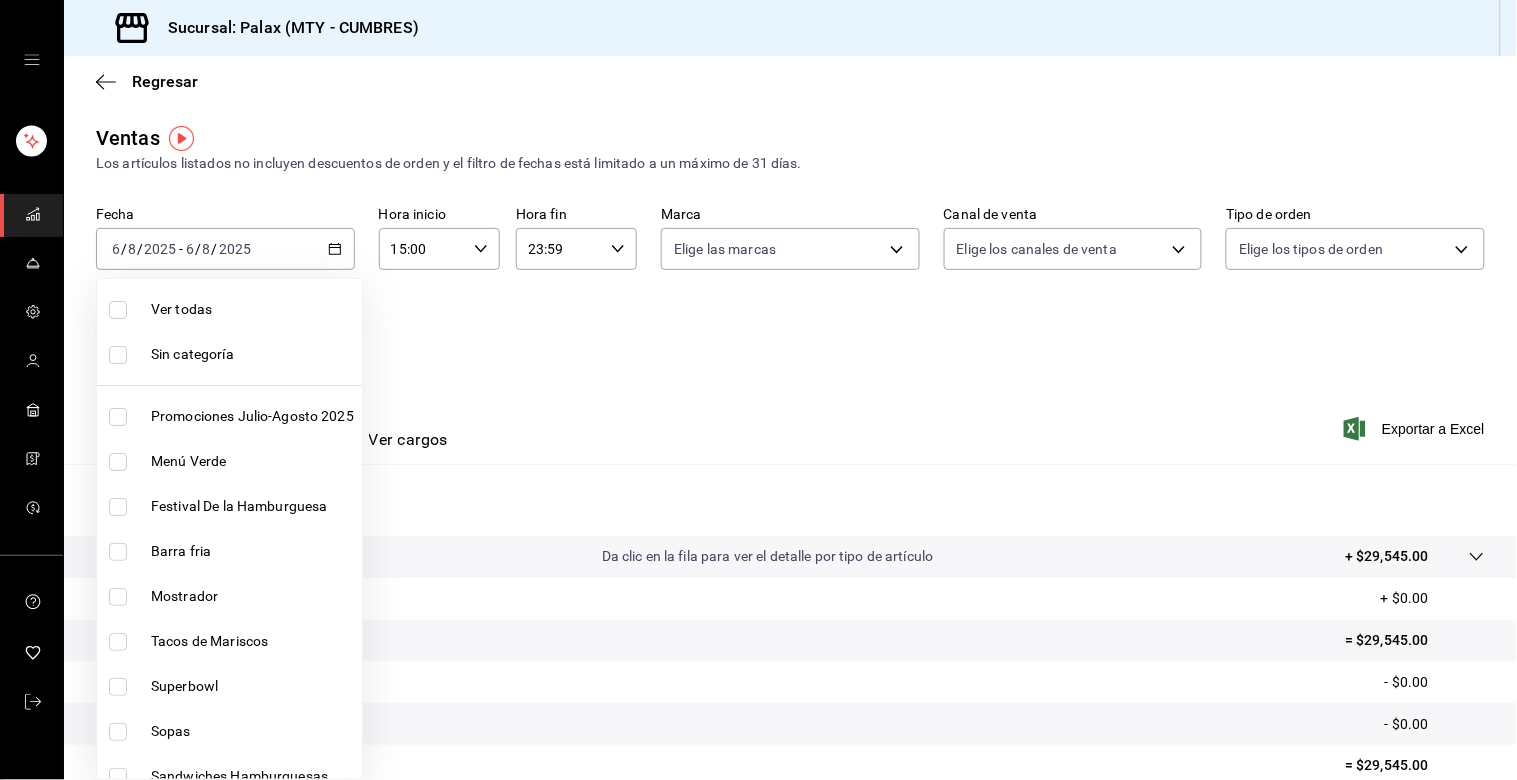 click at bounding box center [118, 597] 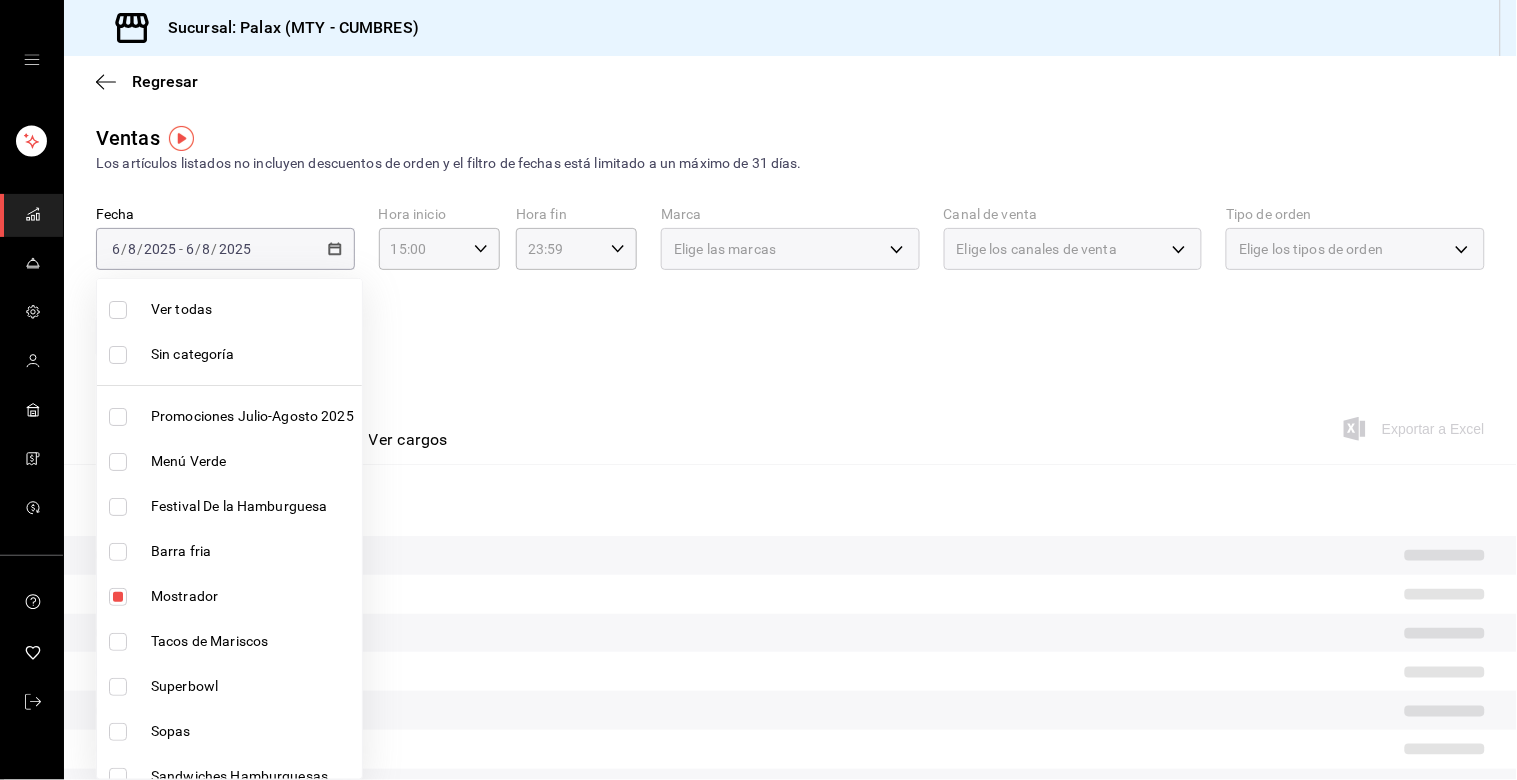 click at bounding box center [758, 390] 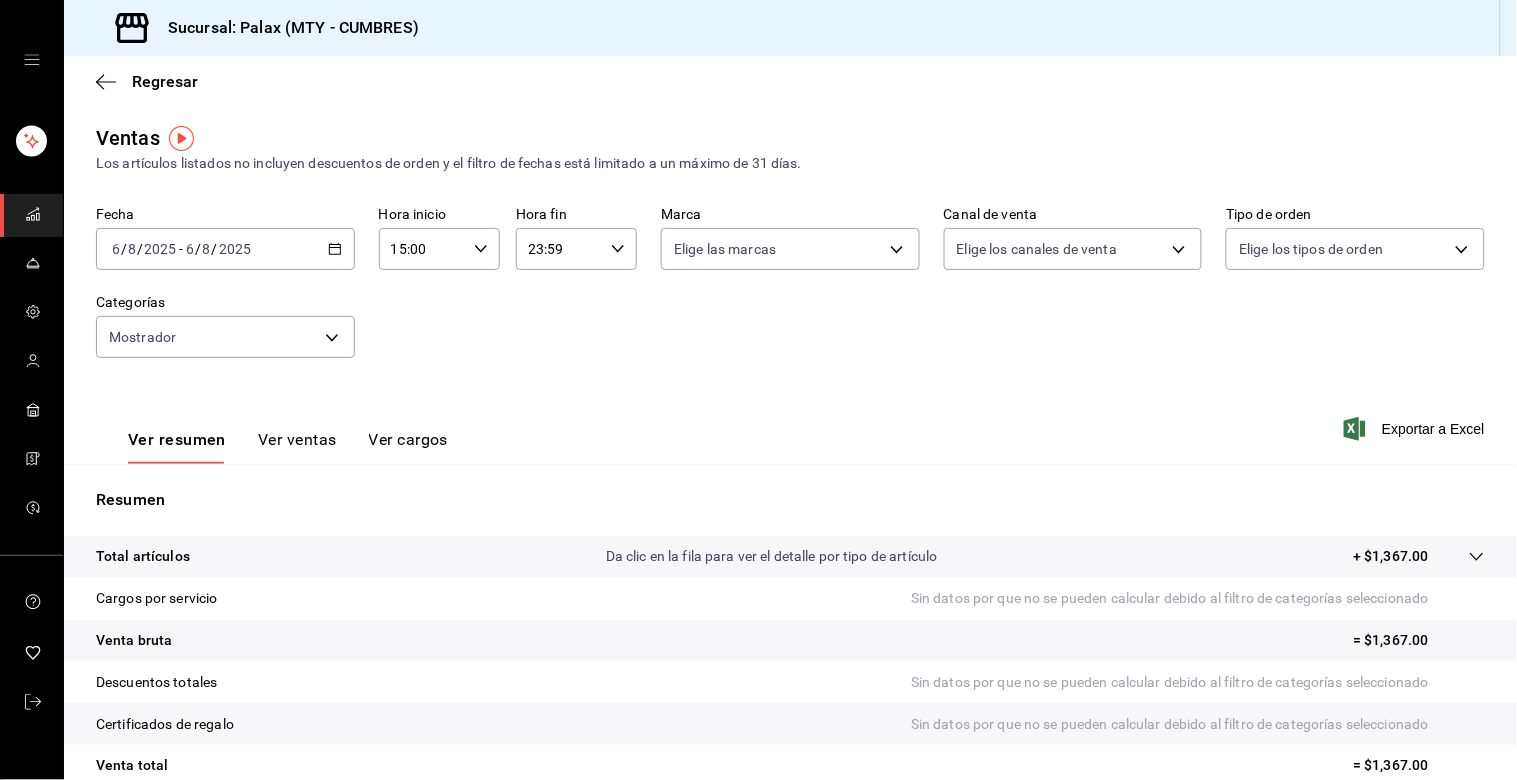 click on "Ver ventas" at bounding box center (297, 447) 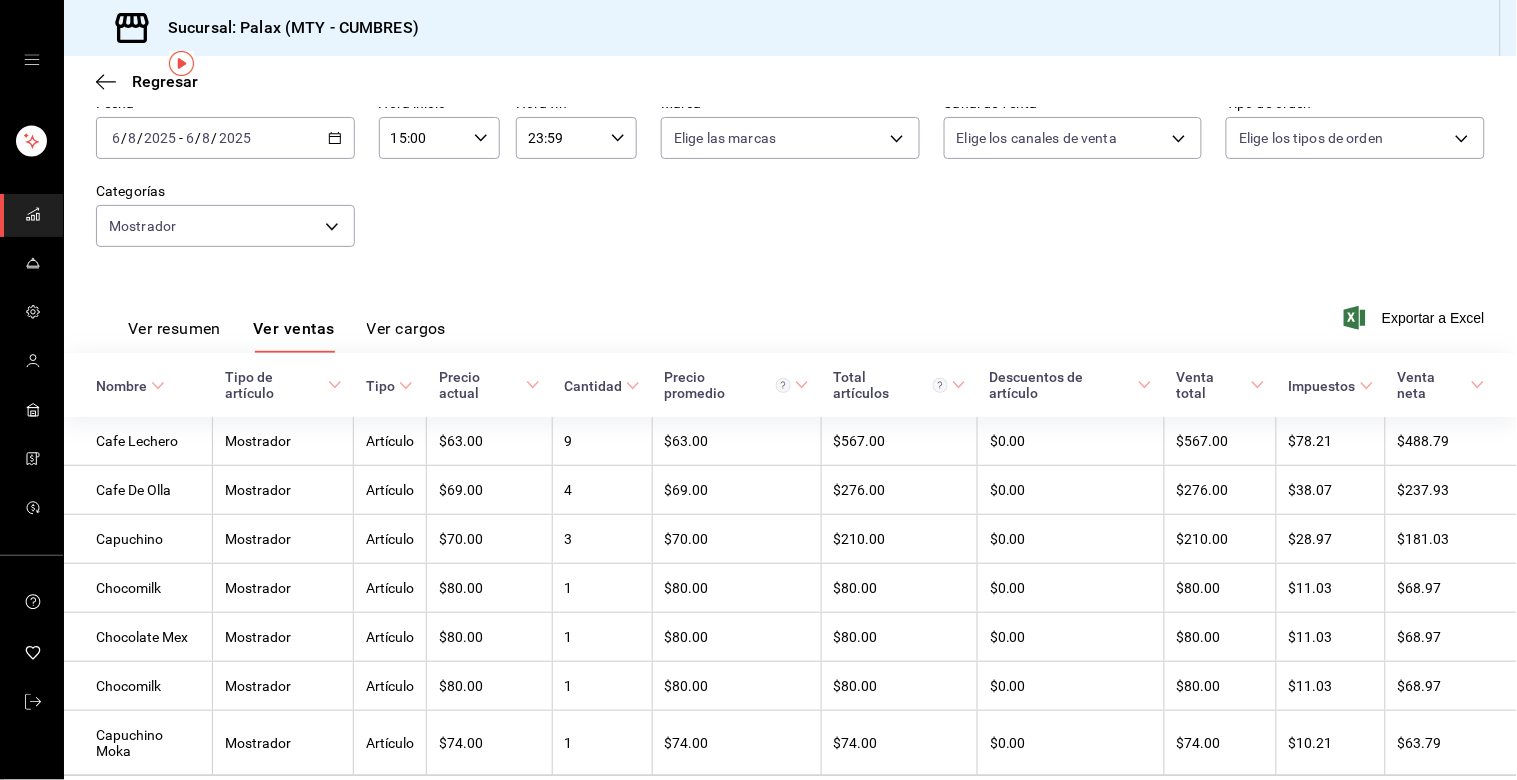 scroll, scrollTop: 75, scrollLeft: 0, axis: vertical 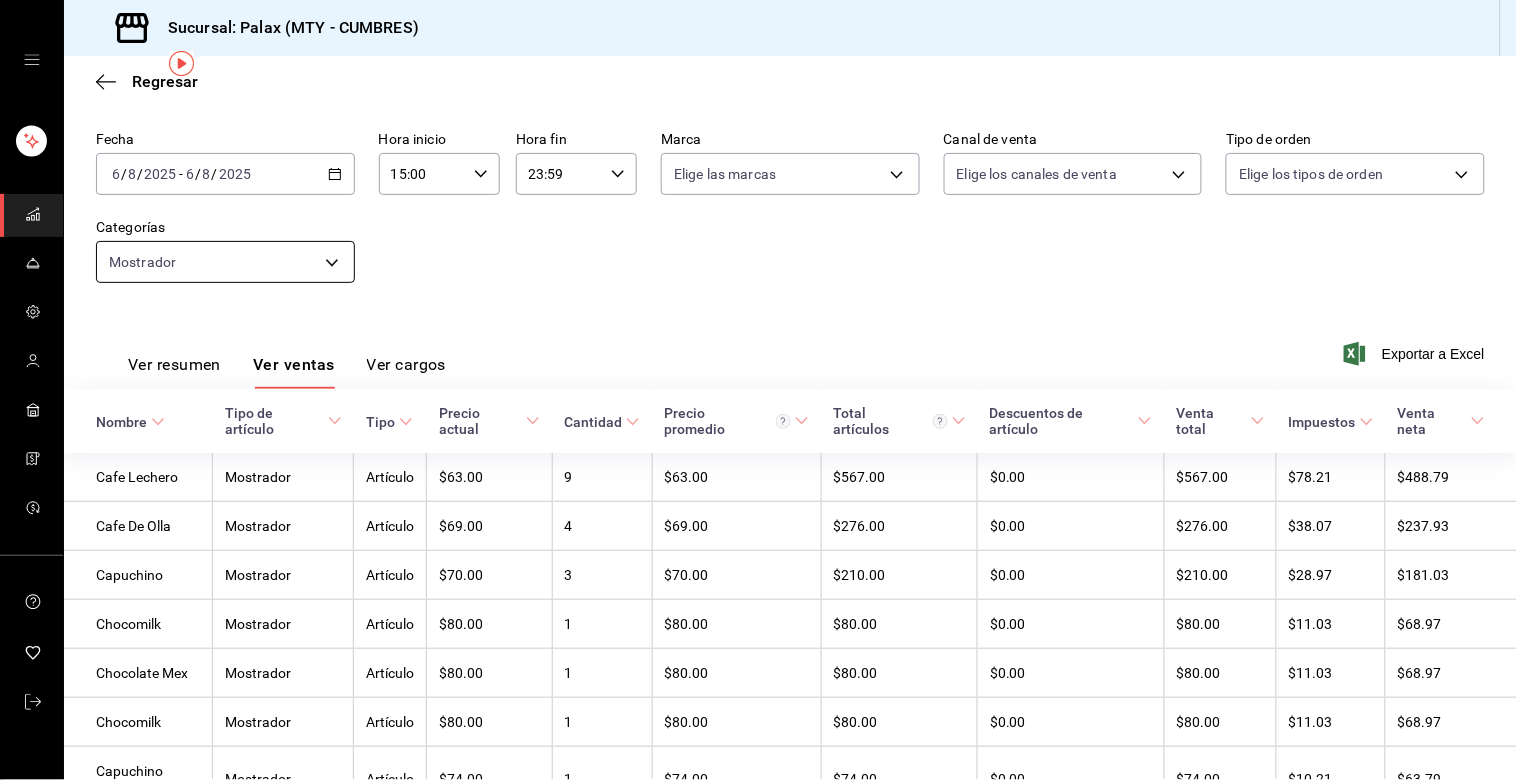 click on "Sucursal: Palax (MTY - CUMBRES) Regresar Ventas Los artículos listados no incluyen descuentos de orden y el filtro de fechas está limitado a un máximo de 31 días. Fecha [DATE] [DATE] - [DATE] [DATE] Hora inicio [TIME] Hora inicio Hora fin [TIME] Hora fin Marca Elige las marcas Canal de venta Elige los canales de venta Tipo de orden Elige los tipos de orden Categorías Mostrador [UUID] Ver resumen Ver ventas Ver cargos Exportar a Excel Nombre Tipo de artículo Tipo Precio actual Cantidad Precio promedio   Total artículos   Descuentos de artículo Venta total Impuestos Venta neta Cafe Lechero Mostrador Artículo $63.00 9 $63.00 $567.00 $0.00 $567.00 $78.21 $488.79 Cafe De Olla Mostrador Artículo $69.00 4 $69.00 $276.00 $0.00 $276.00 $38.07 $237.93 Capuchino Mostrador Artículo $70.00 3 $70.00 $210.00 $0.00 $210.00 $28.97 $181.03 Chocomilk Mostrador Artículo $80.00 1 $80.00 $80.00 $0.00 $80.00 $11.03 $68.97 Chocolate Mex Mostrador Artículo $80.00 1 $80.00 1" at bounding box center (758, 390) 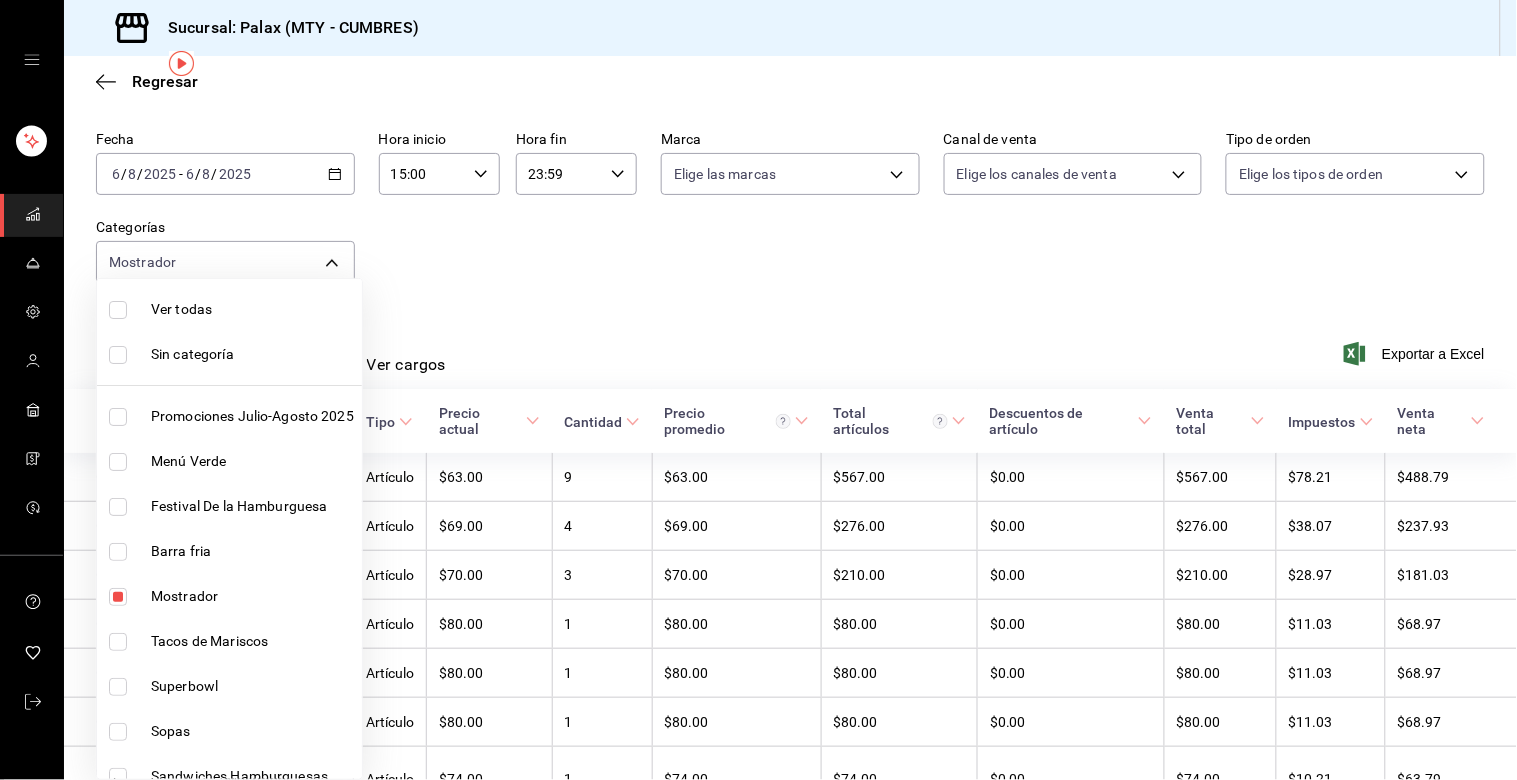 click at bounding box center (118, 597) 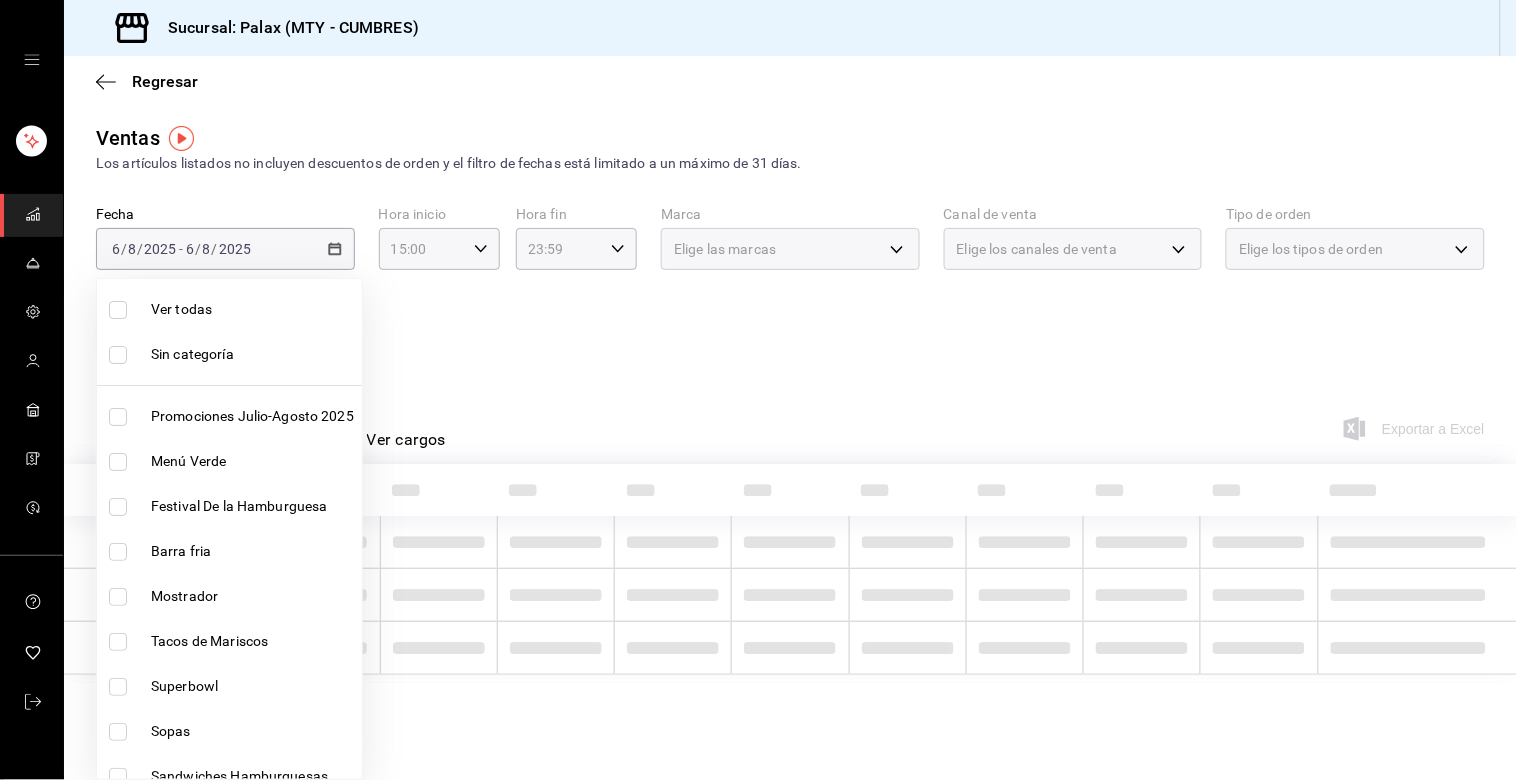 scroll, scrollTop: 0, scrollLeft: 0, axis: both 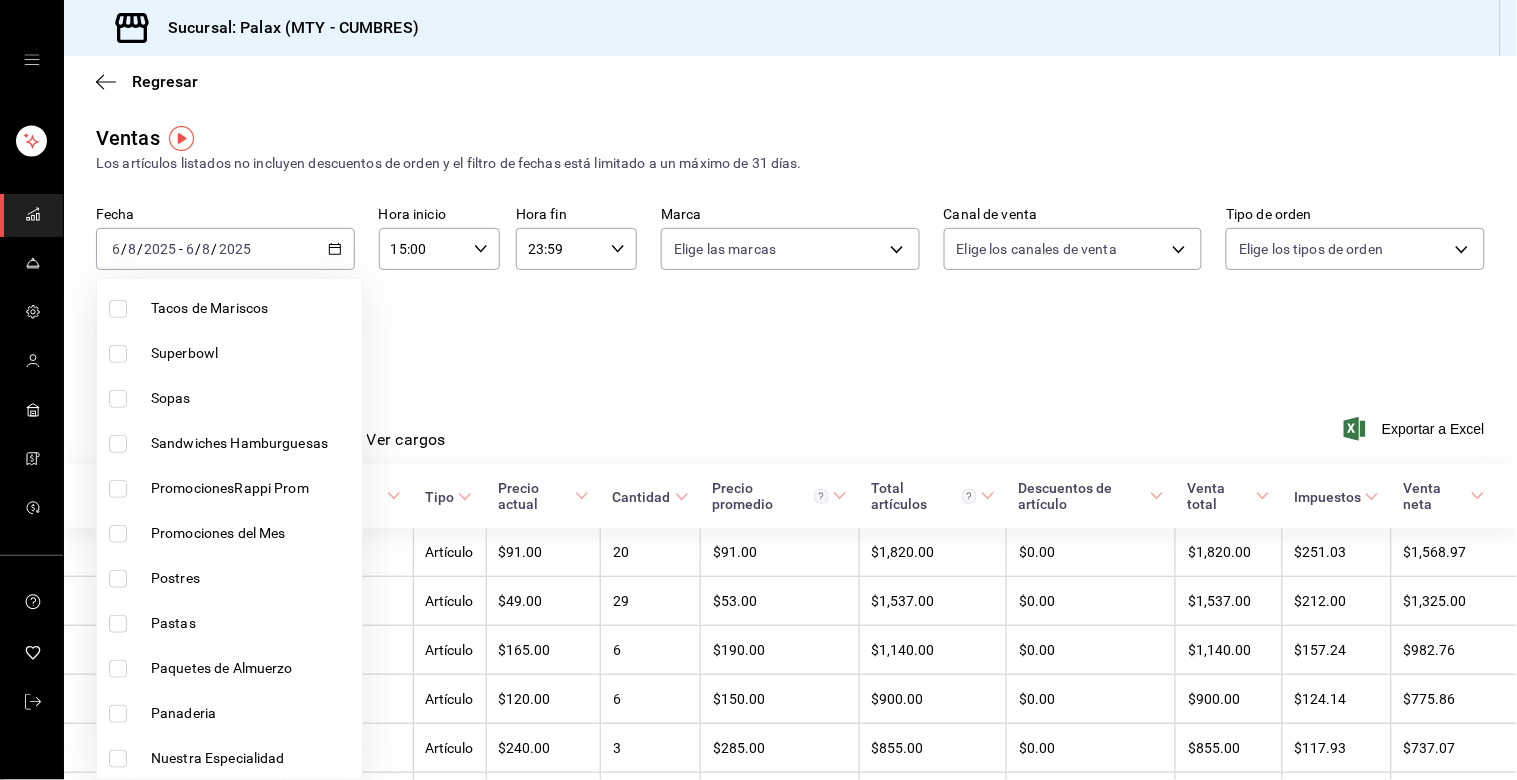 click at bounding box center [118, 579] 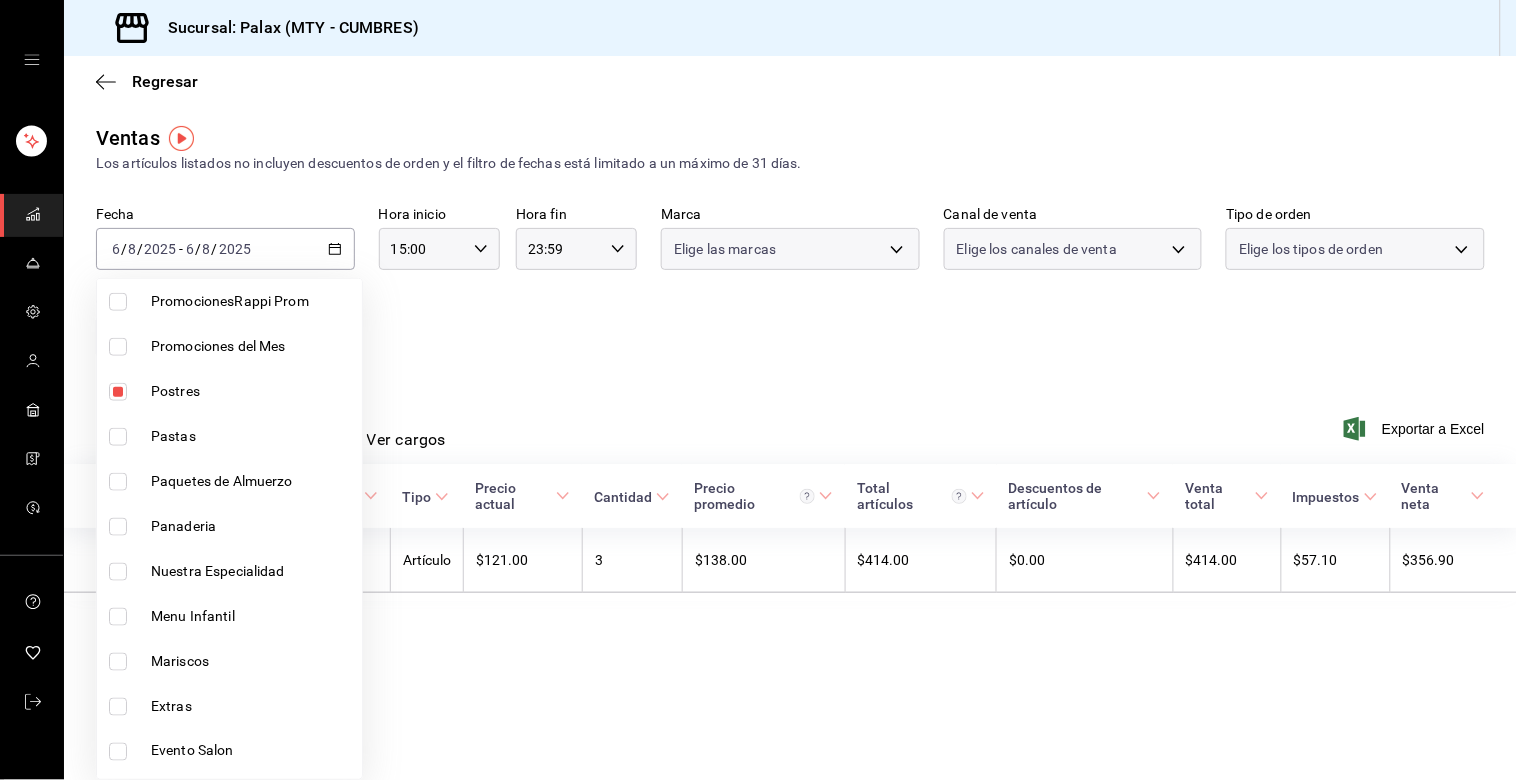 scroll, scrollTop: 555, scrollLeft: 0, axis: vertical 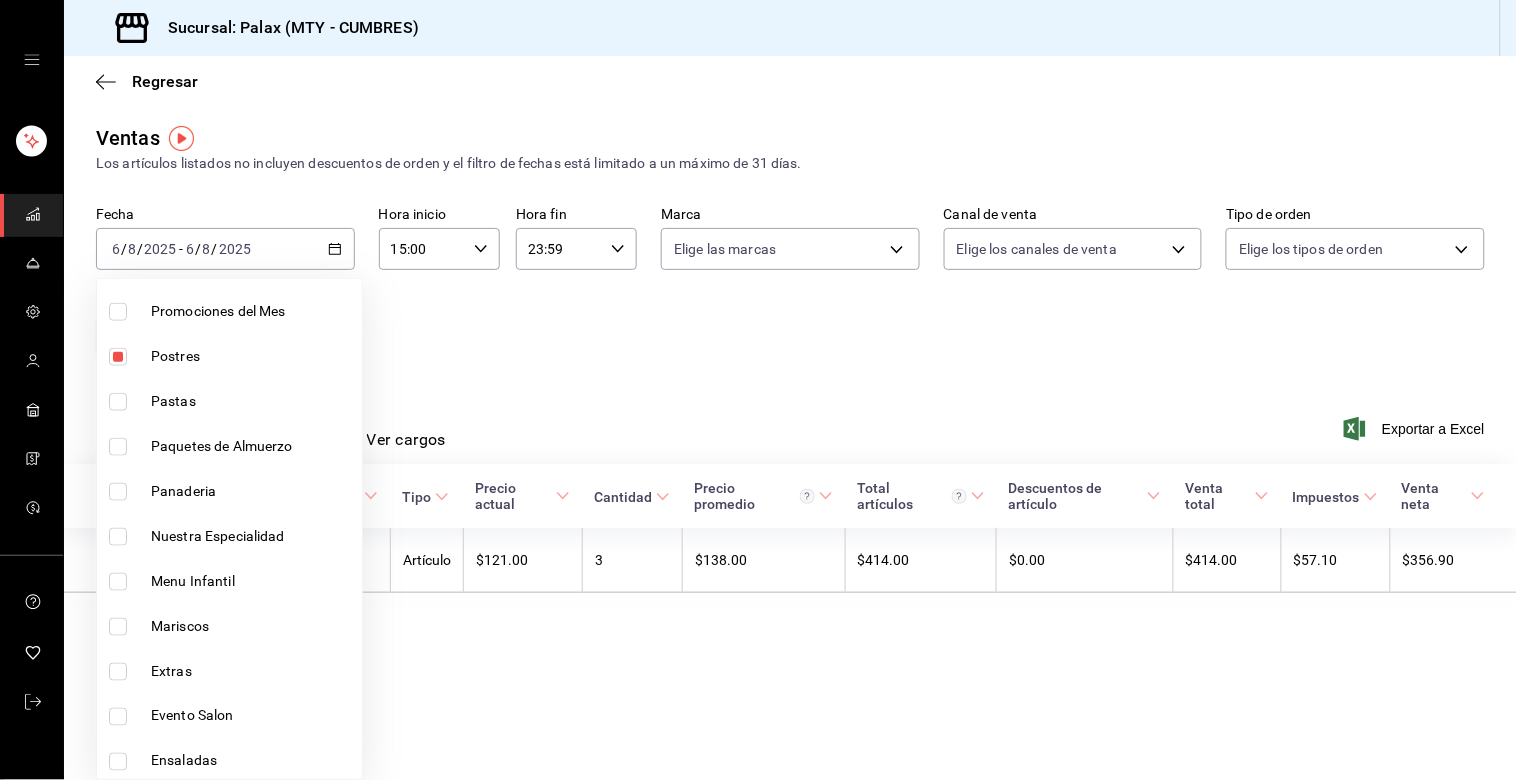 click at bounding box center (118, 492) 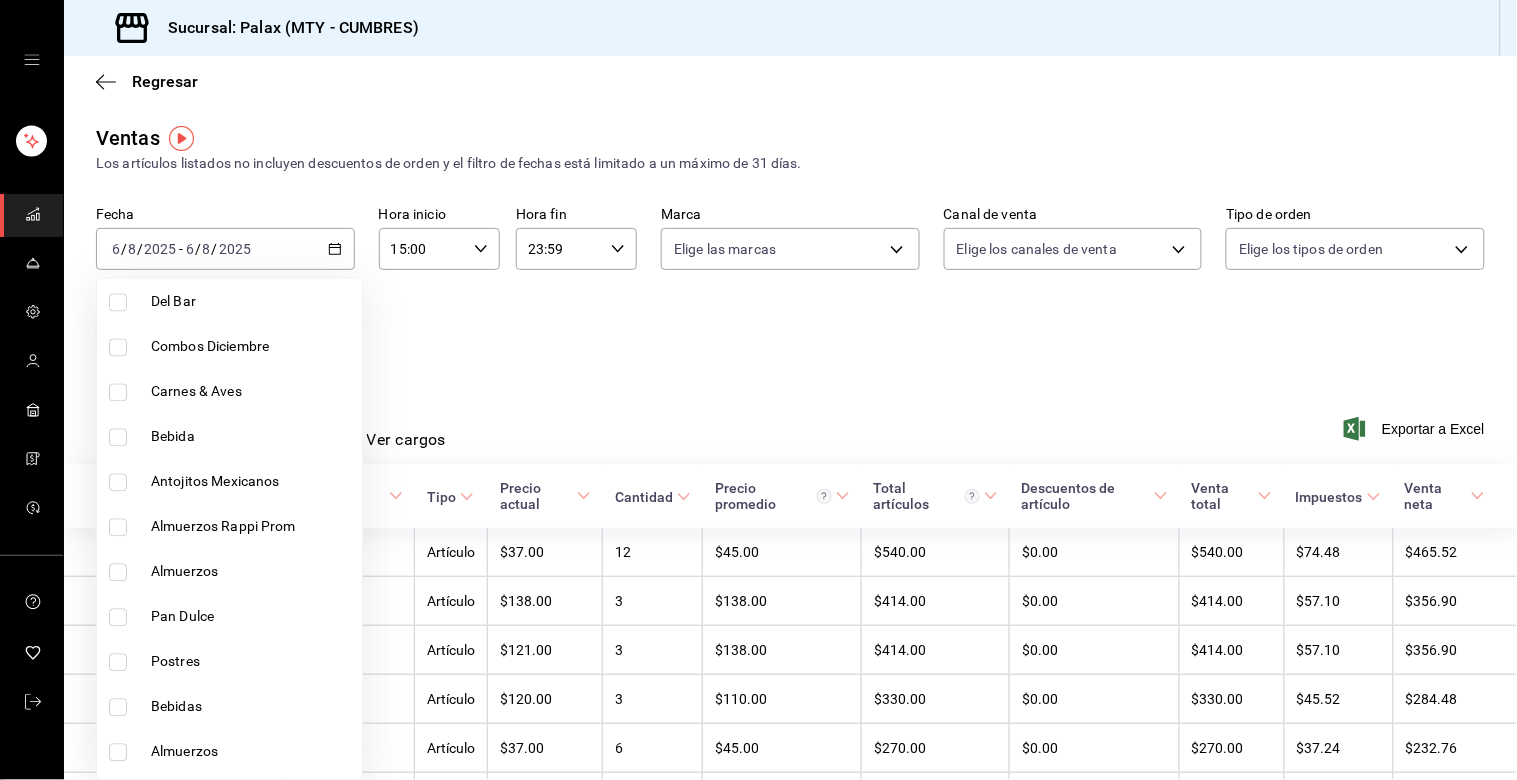 scroll, scrollTop: 1111, scrollLeft: 0, axis: vertical 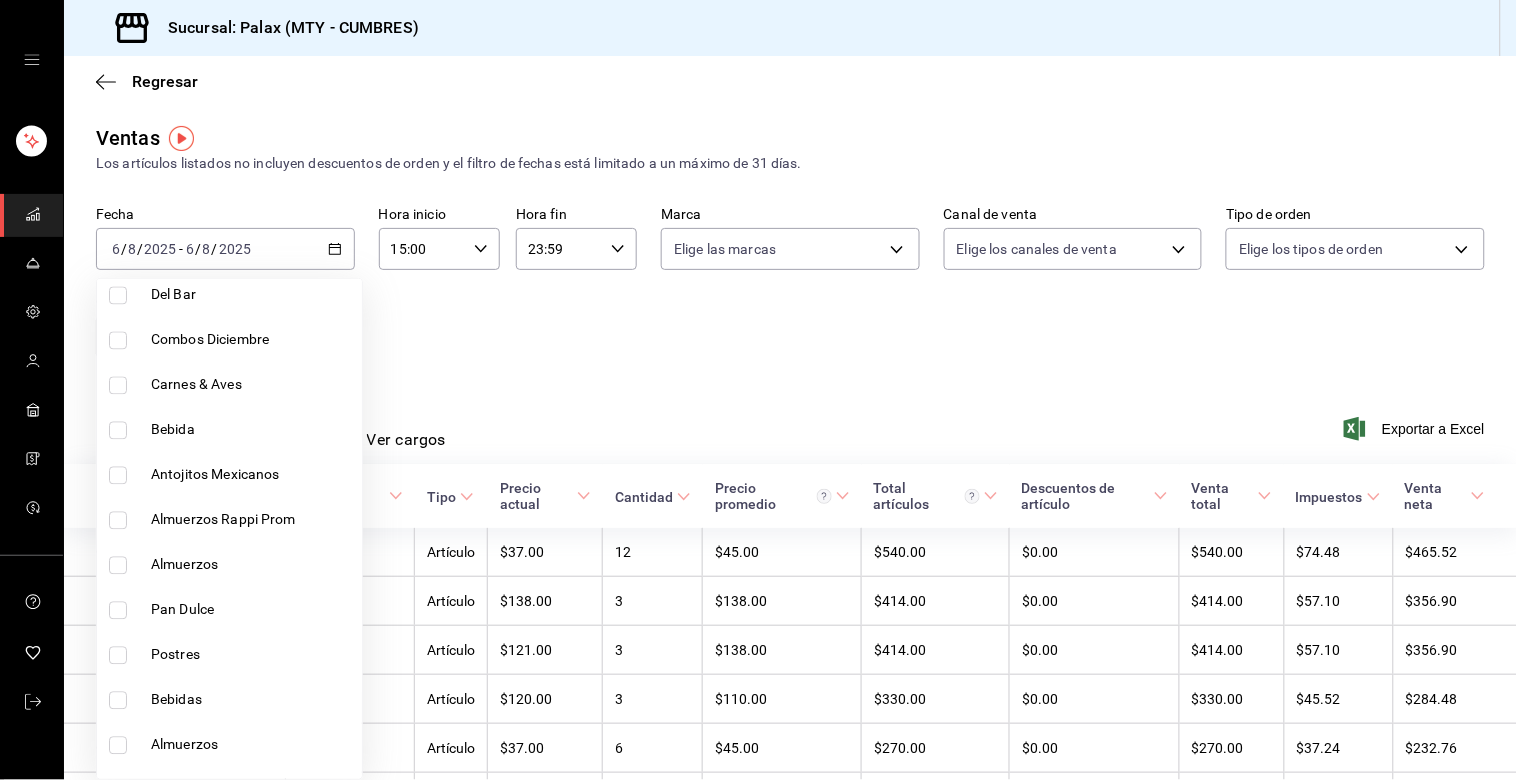 click at bounding box center (118, 611) 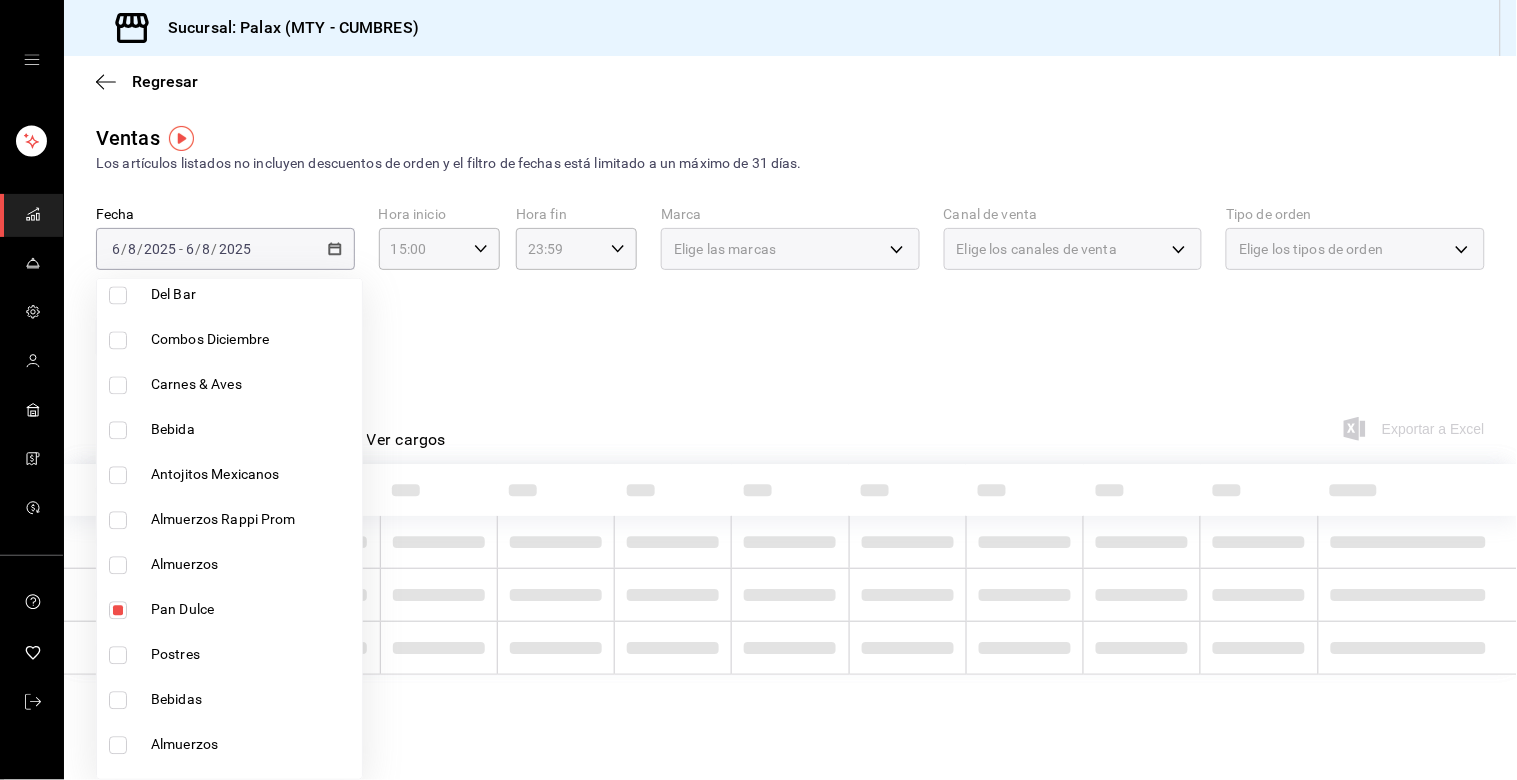 click at bounding box center (118, 656) 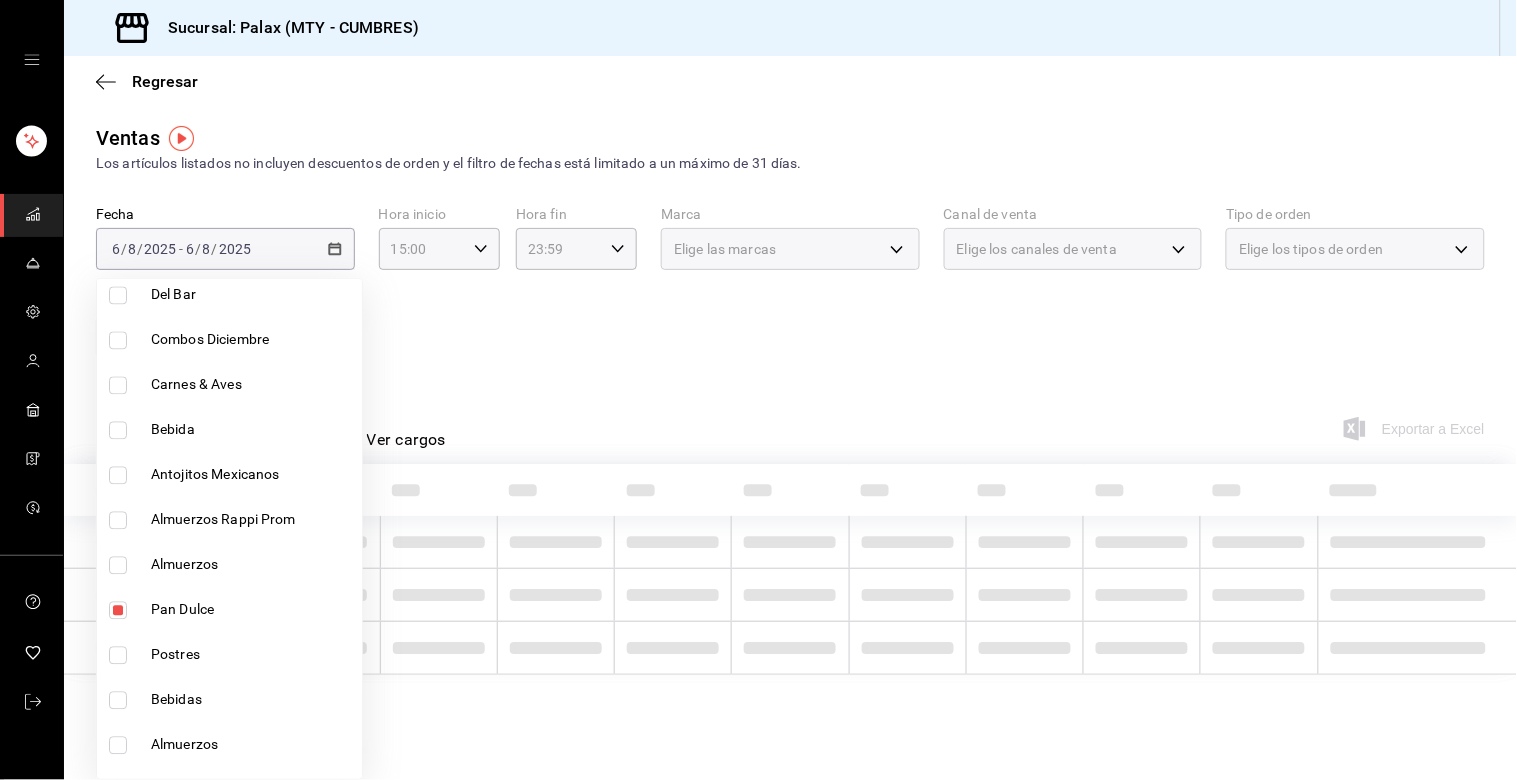 type on "6970ed2c-64d9-4fee-a1ac-8fe23c7e63ab,c1857e69-1263-4738-8070-fa69687f0395,28c1a667-0fd6-4a26-94c0-8b3e49d7bdba,f0b9eaa6-d632-40ae-aa09-0bcae4e471a3" 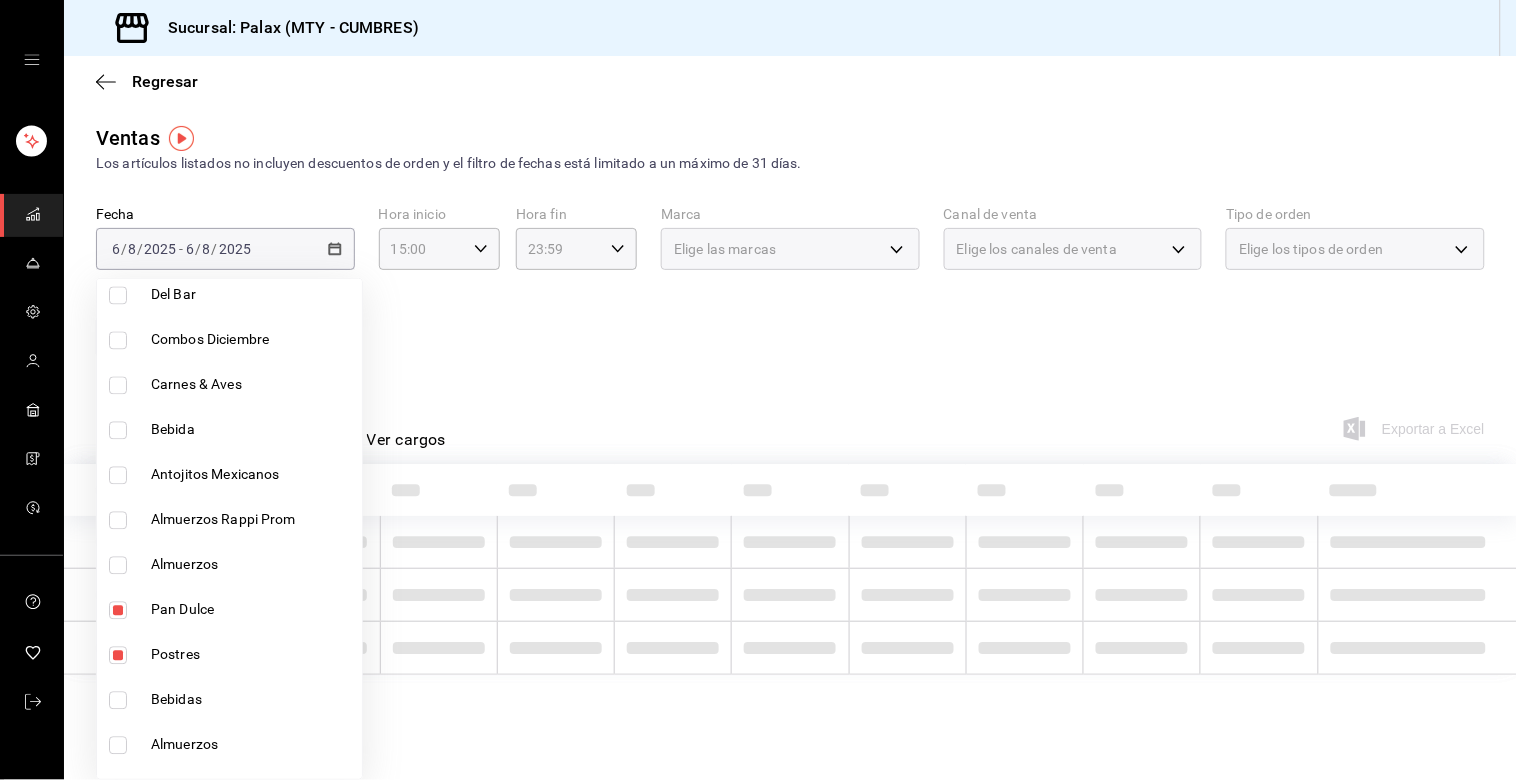 click at bounding box center (758, 390) 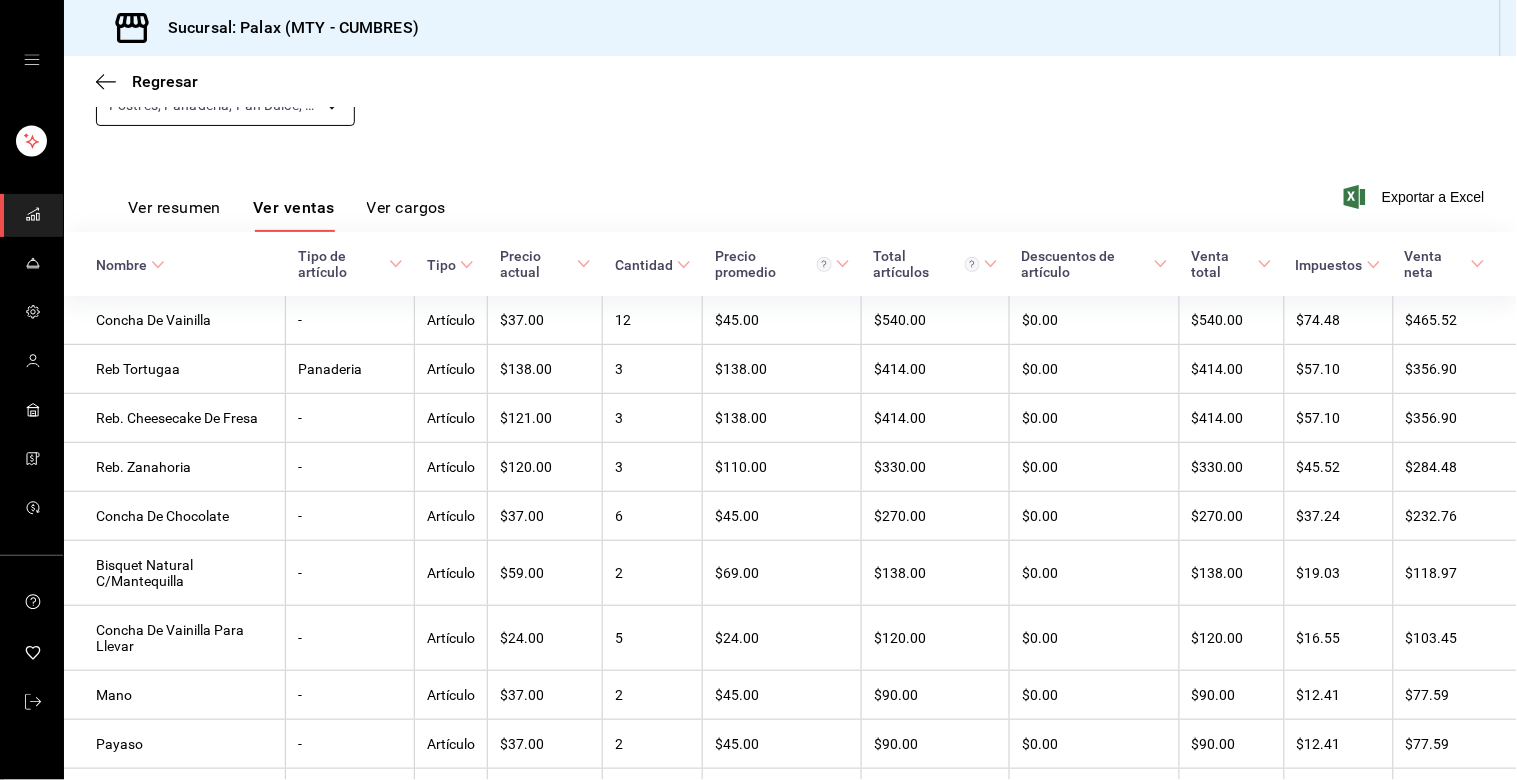 scroll, scrollTop: 121, scrollLeft: 0, axis: vertical 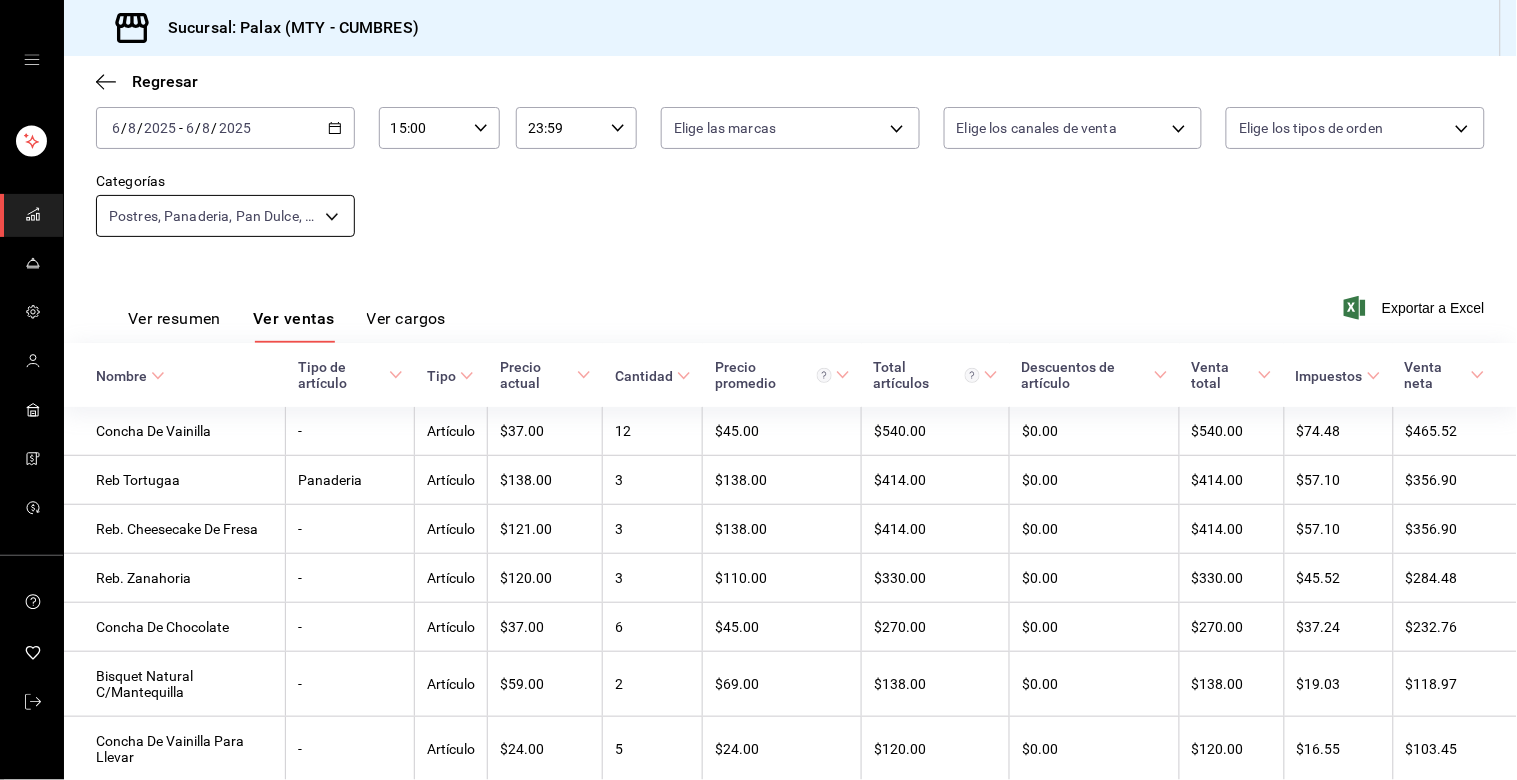 click on "Sucursal: Palax (MTY - CUMBRES) Regresar Ventas Los artículos listados no incluyen descuentos de orden y el filtro de fechas está limitado a un máximo de 31 días. Fecha [DATE] [DATE] - [DATE] [DATE] Hora inicio [TIME] Hora inicio Hora fin [TIME] Hora fin Marca Elige las marcas Canal de venta Elige los canales de venta Tipo de orden Elige los tipos de orden Categorías Postres, Panaderia, Pan Dulce, Postres [UUID], [UUID], [UUID], [UUID] Ver resumen Ver ventas Ver cargos Exportar a Excel Nombre Tipo de artículo Tipo Precio actual Cantidad Precio promedio   Total artículos   Descuentos de artículo Venta total Impuestos Venta neta Concha De Vainilla - Artículo $37.00 12 $45.00 $540.00 $0.00 $540.00 $74.48 $465.52 Reb Tortugaa Panaderia Artículo $138.00 3 $138.00 $414.00 $0.00 $414.00 $57.10 $356.90 Reb. Cheesecake De Fresa - Artículo $121.00 3 $138.00 $414.00 $0.00 -" at bounding box center (758, 390) 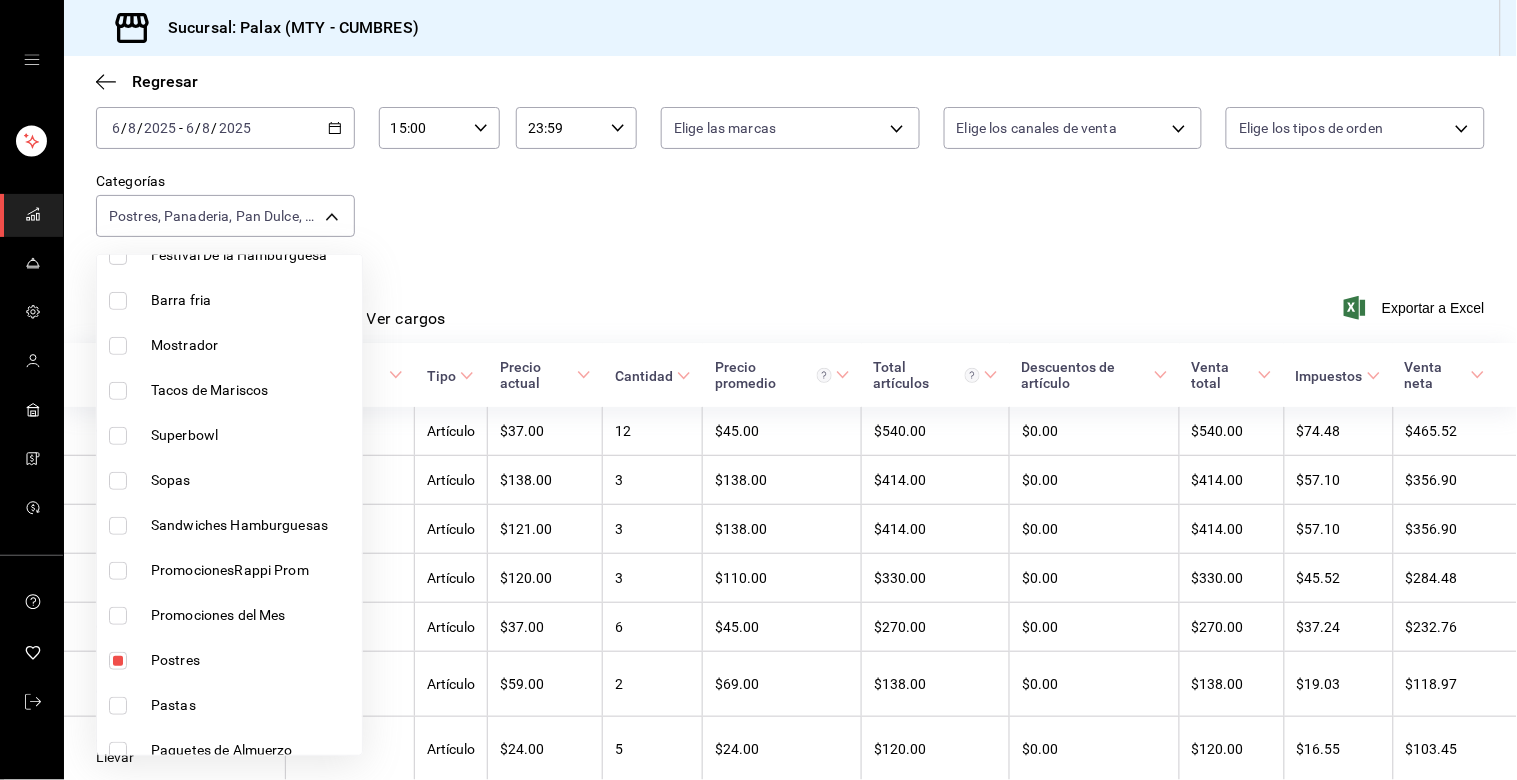 scroll, scrollTop: 333, scrollLeft: 0, axis: vertical 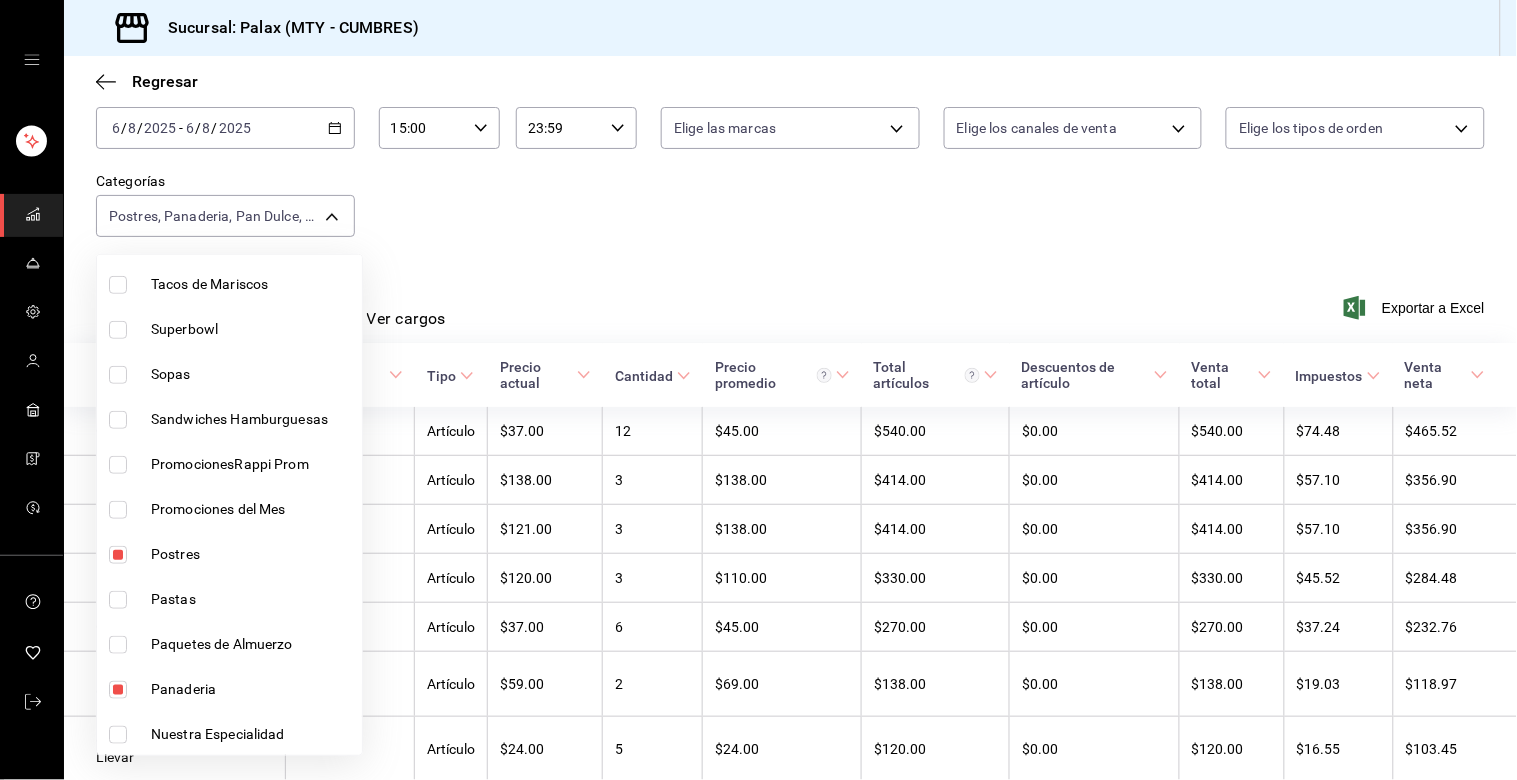click at bounding box center [118, 555] 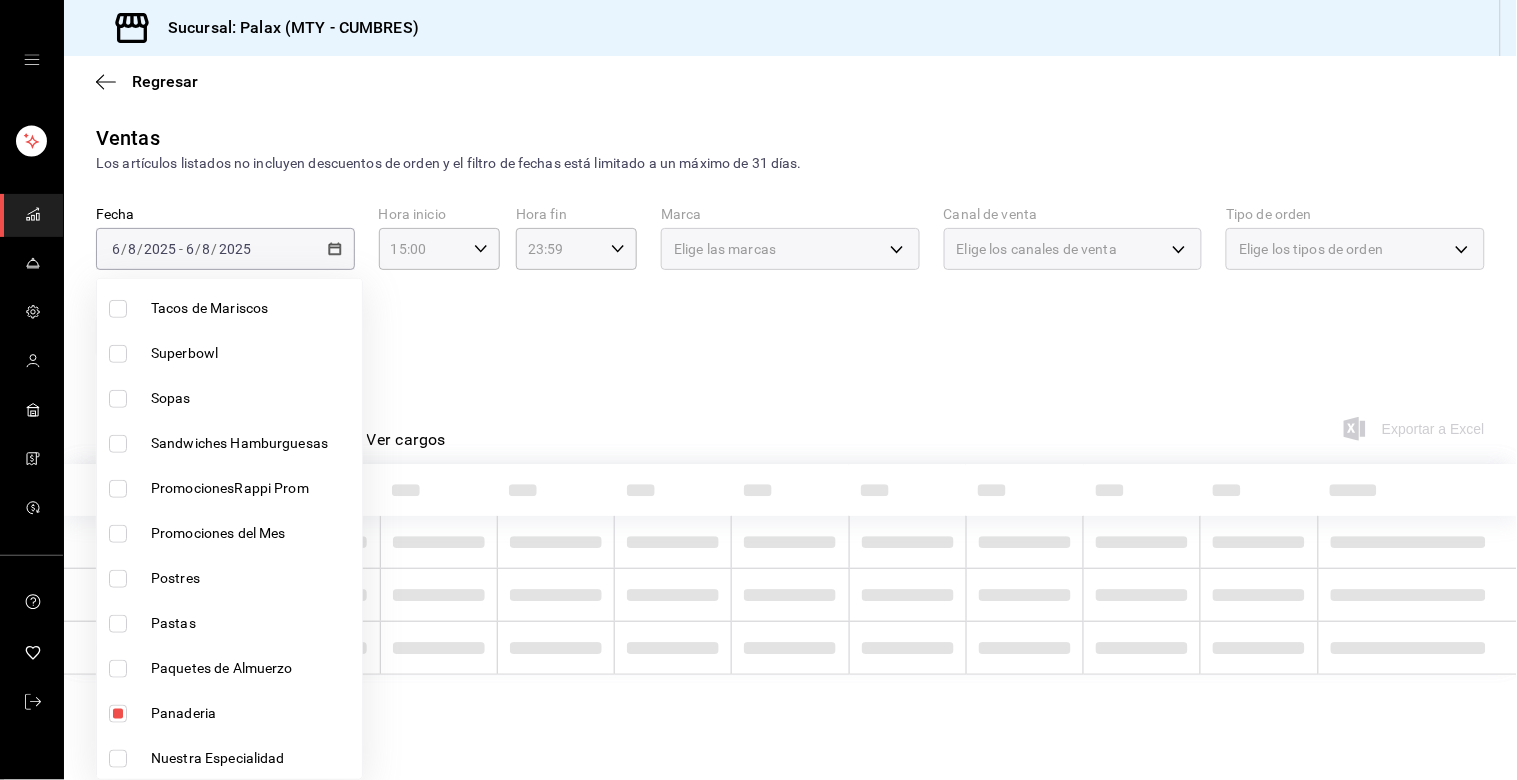 scroll, scrollTop: 0, scrollLeft: 0, axis: both 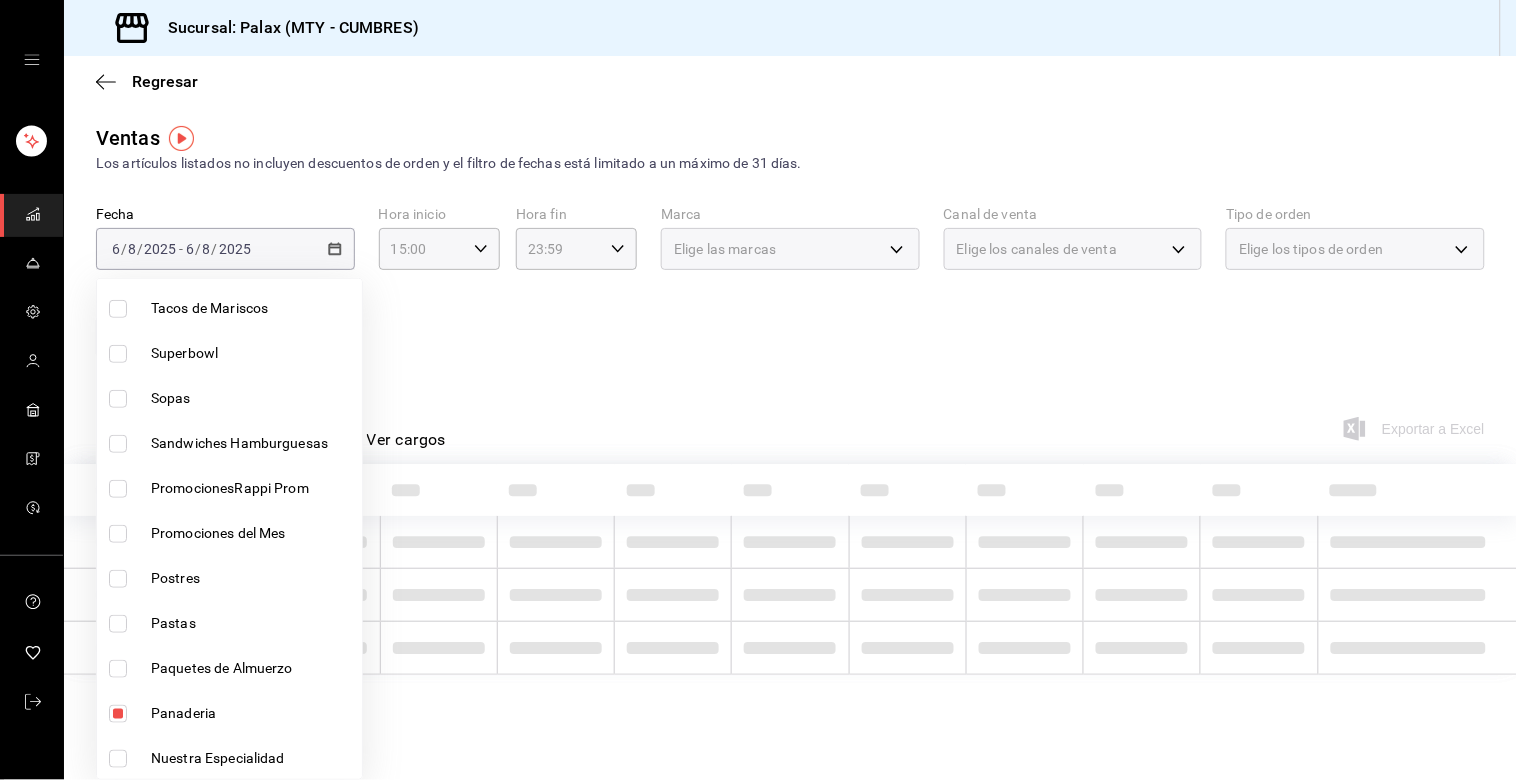 click on "Paquetes de Almuerzo" at bounding box center (229, 668) 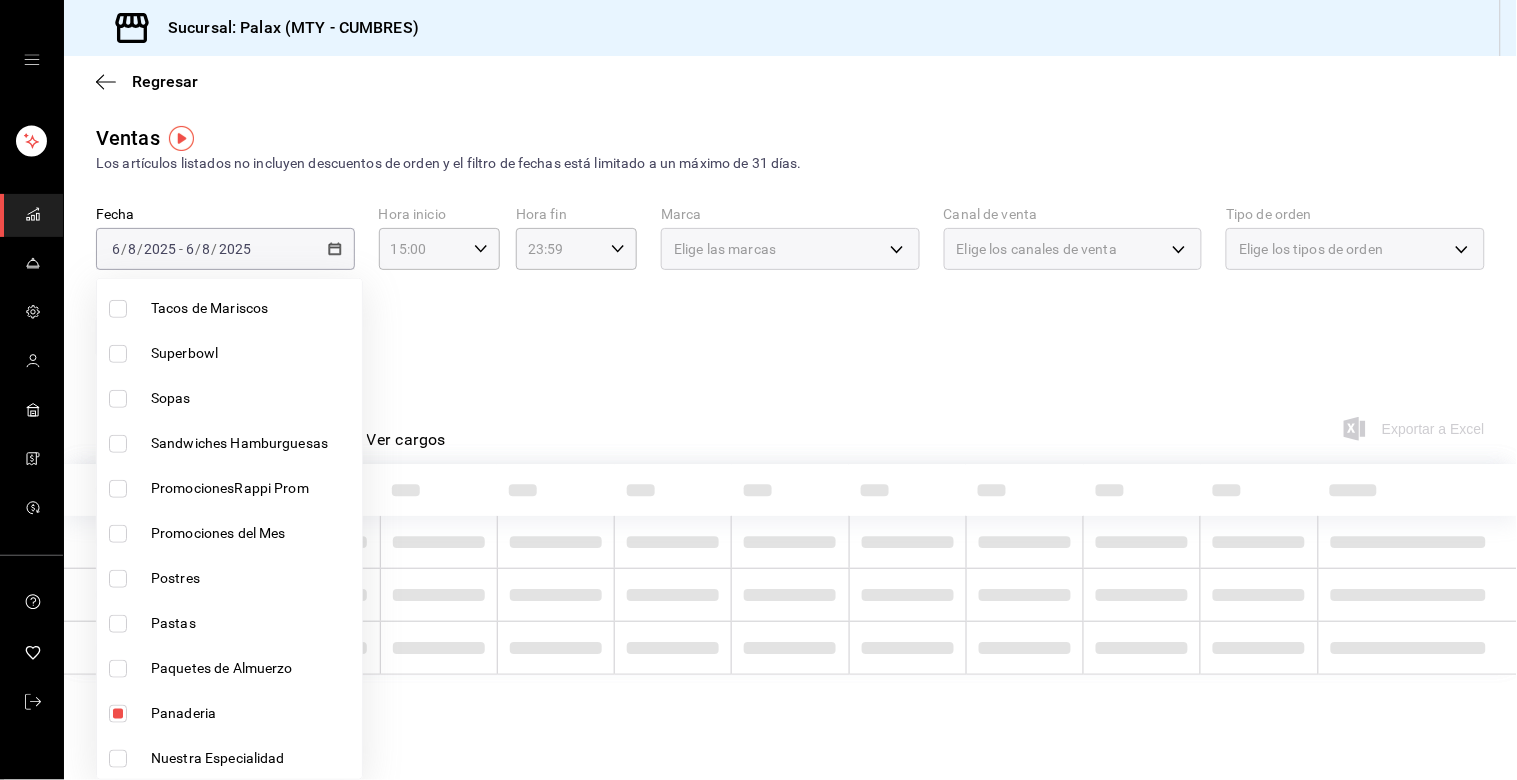 checkbox on "true" 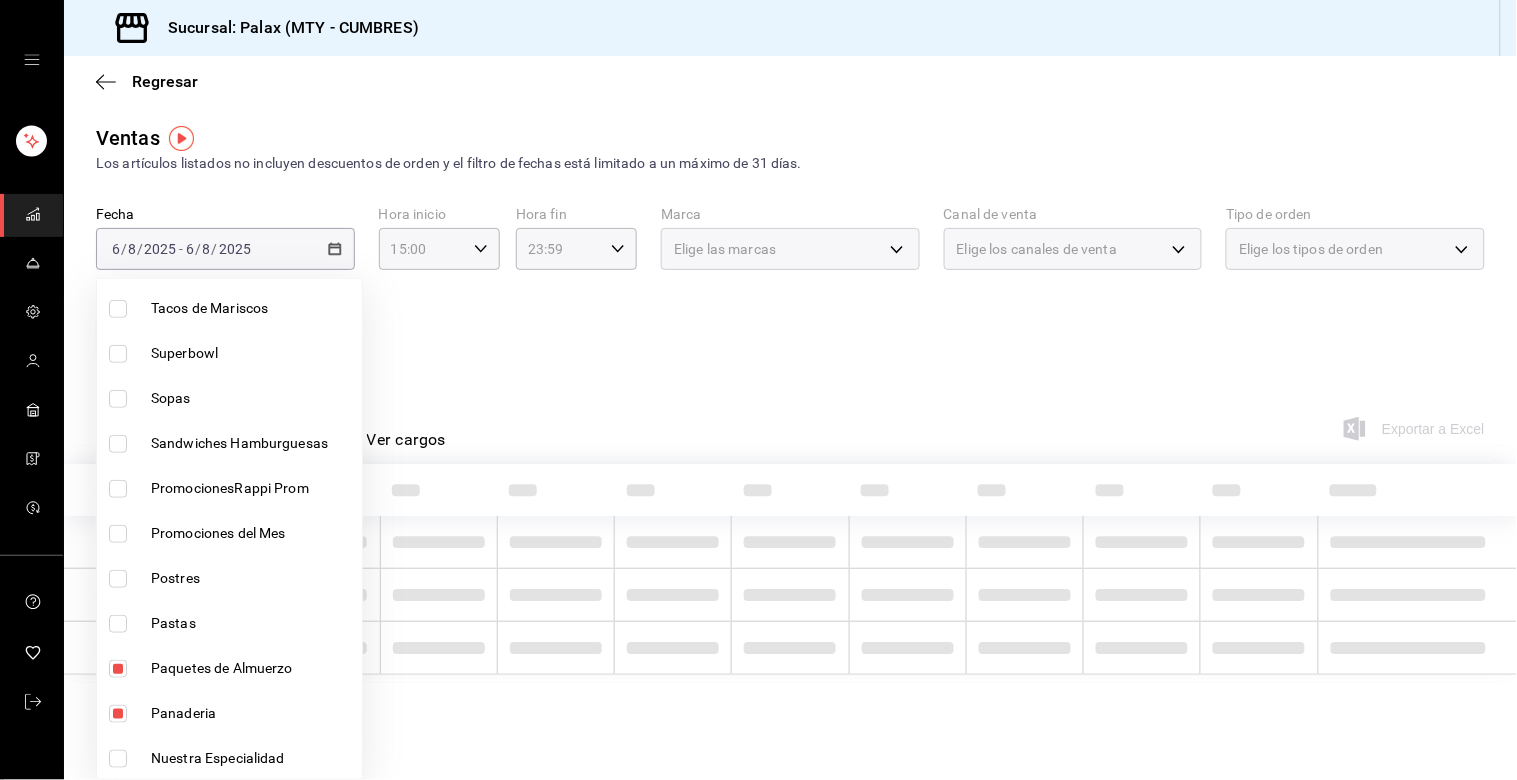 click on "Paquetes de Almuerzo" at bounding box center (229, 668) 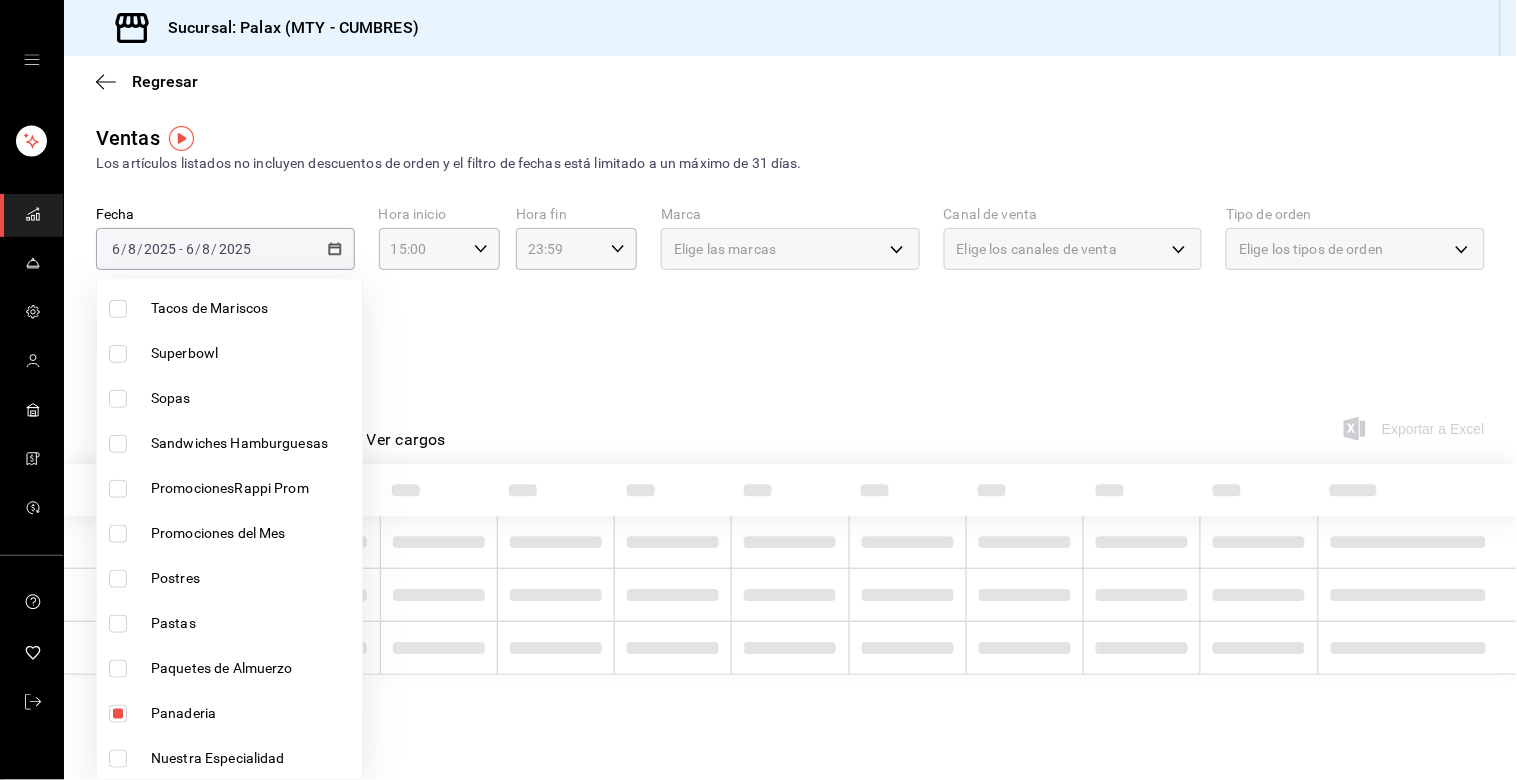 click on "Panaderia" at bounding box center [229, 713] 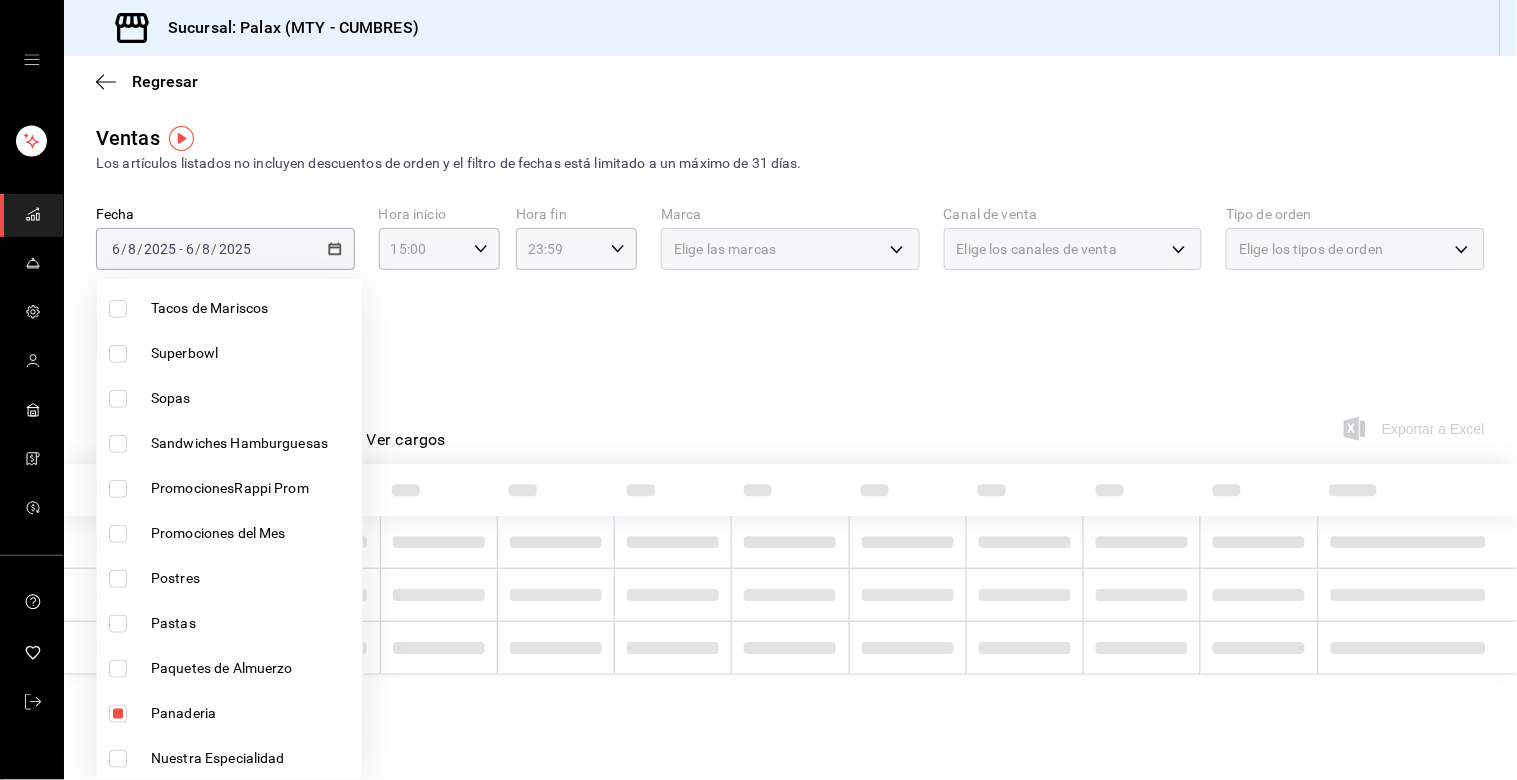 type on "28c1a667-0fd6-4a26-94c0-8b3e49d7bdba,f0b9eaa6-d632-40ae-aa09-0bcae4e471a3" 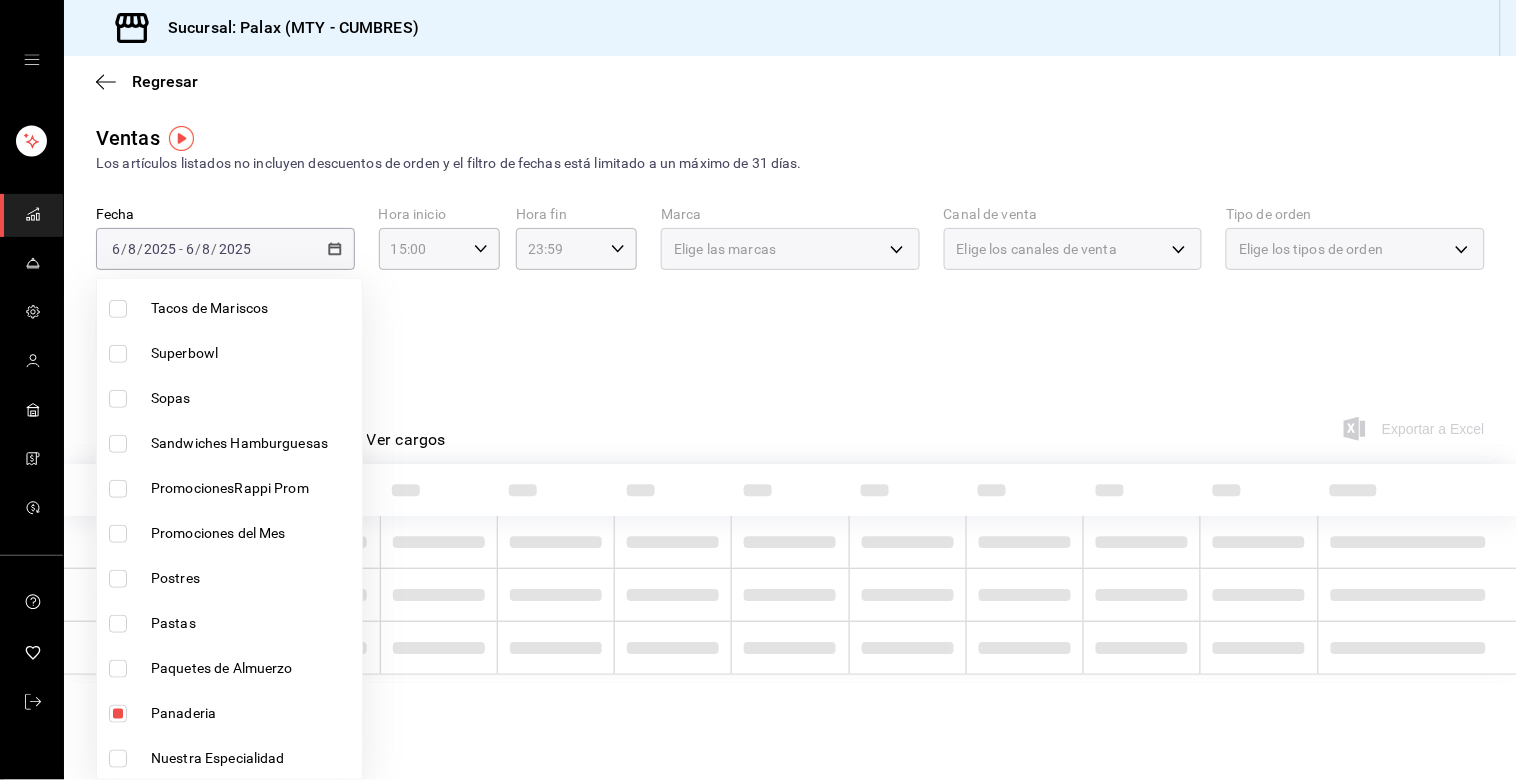 checkbox on "false" 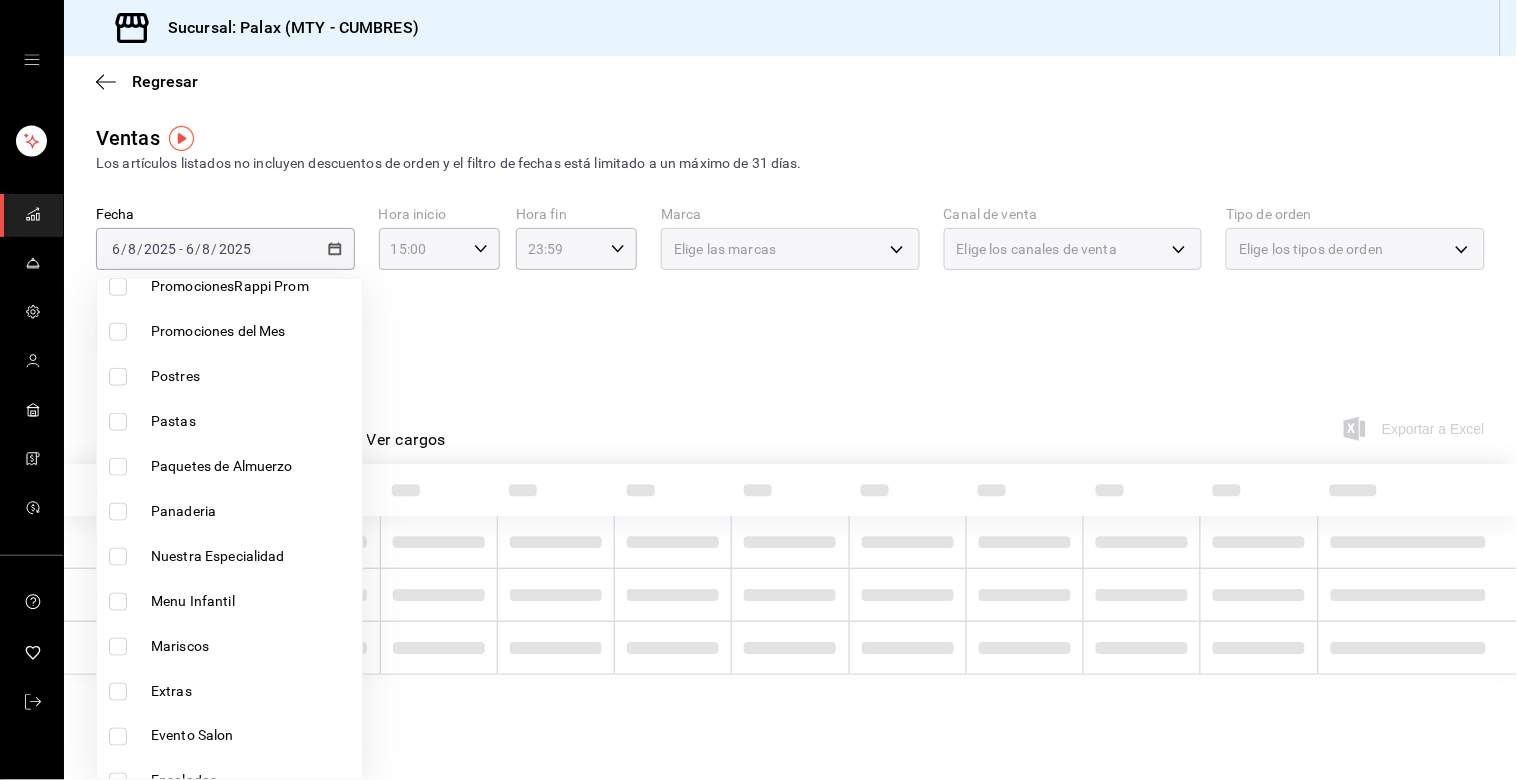 scroll, scrollTop: 555, scrollLeft: 0, axis: vertical 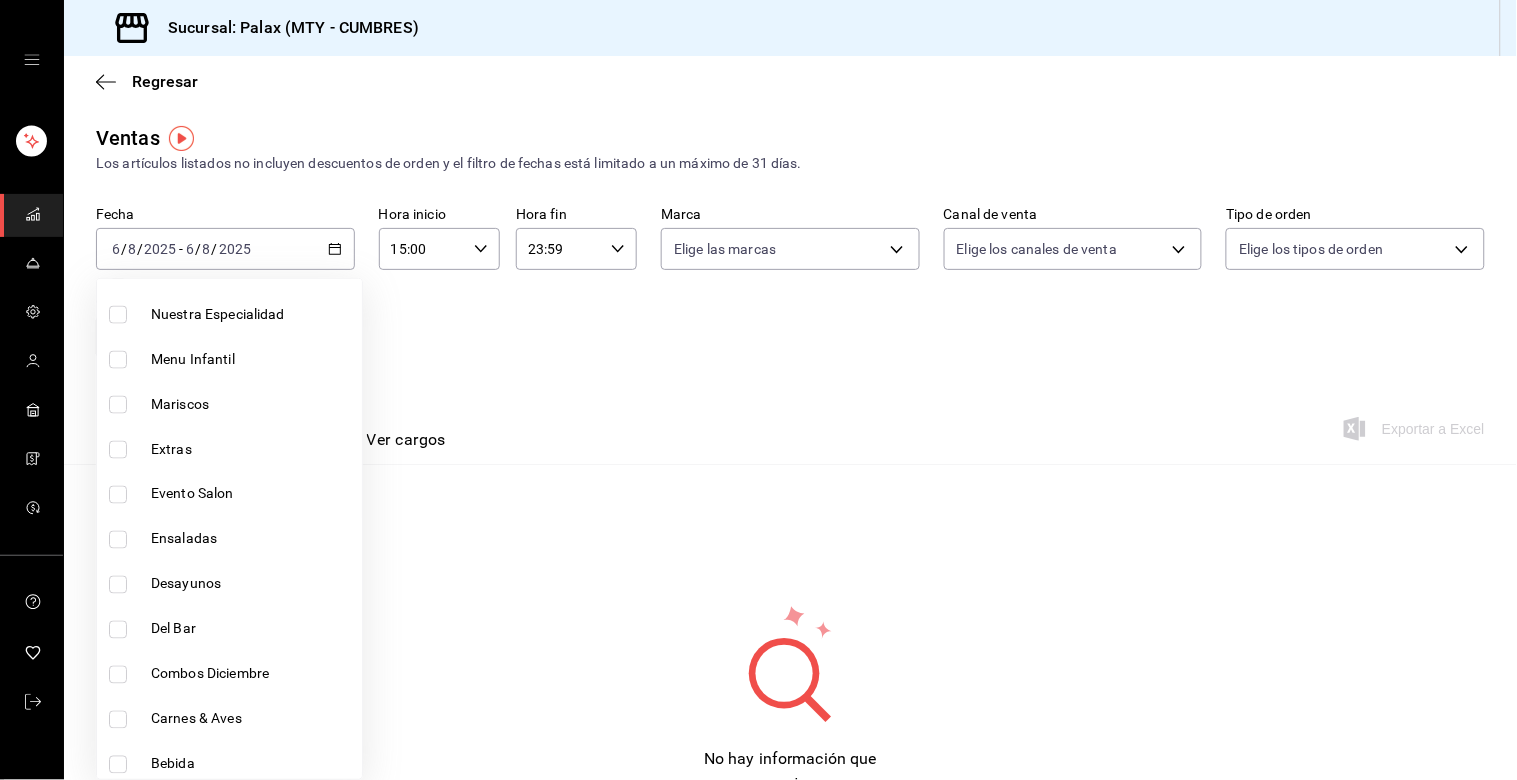 drag, startPoint x: 111, startPoint y: 624, endPoint x: 108, endPoint y: 642, distance: 18.248287 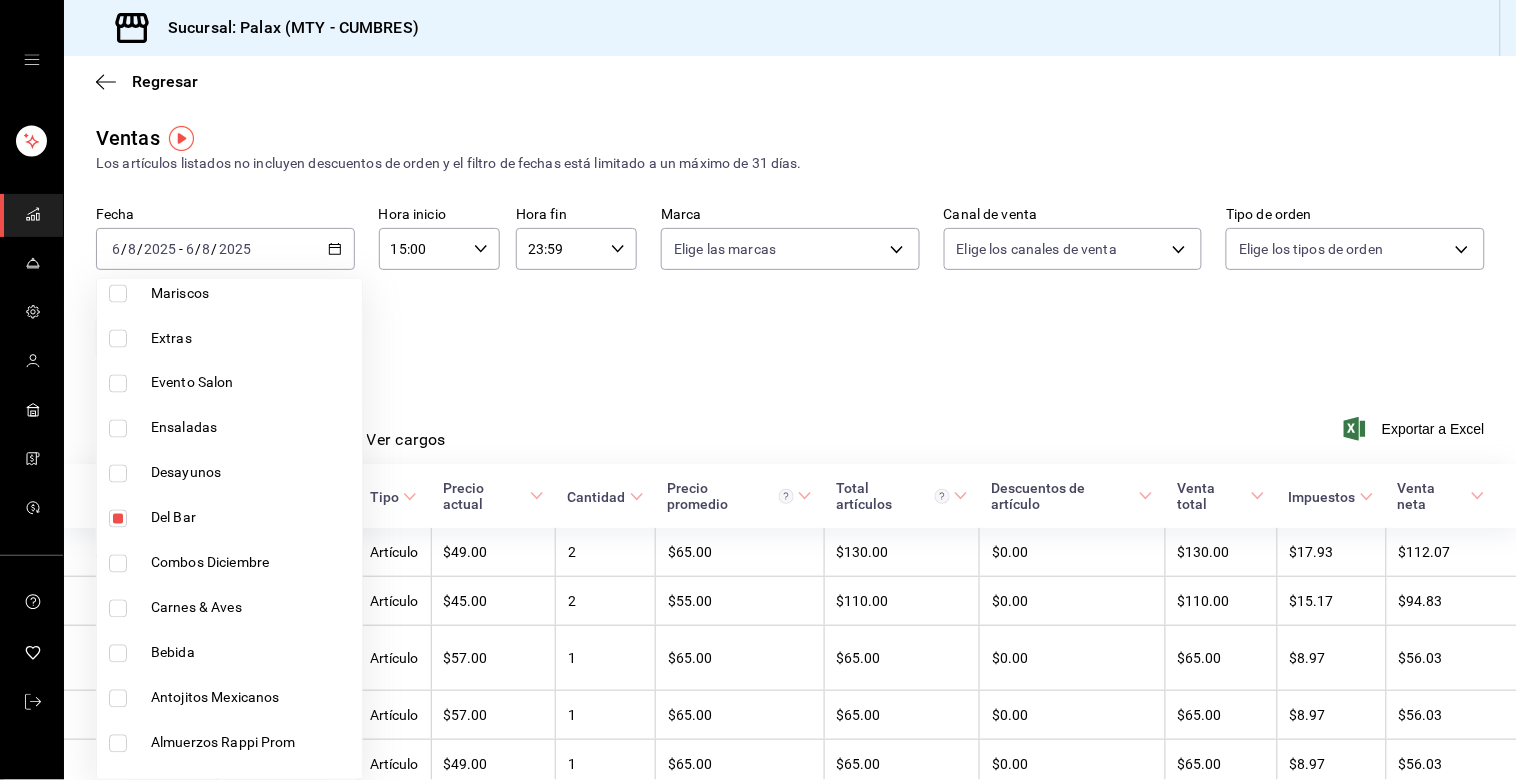 click at bounding box center [118, 654] 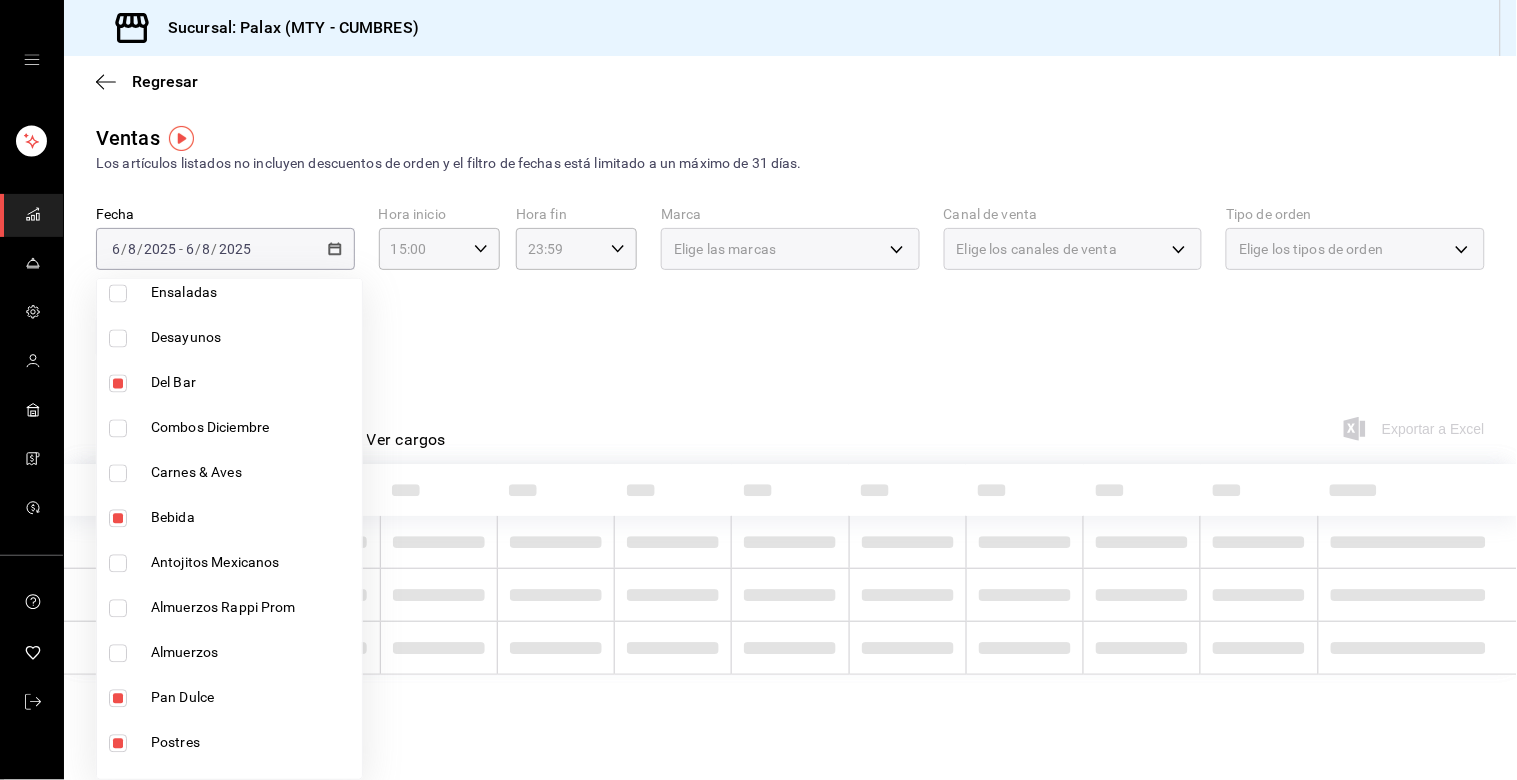scroll, scrollTop: 1111, scrollLeft: 0, axis: vertical 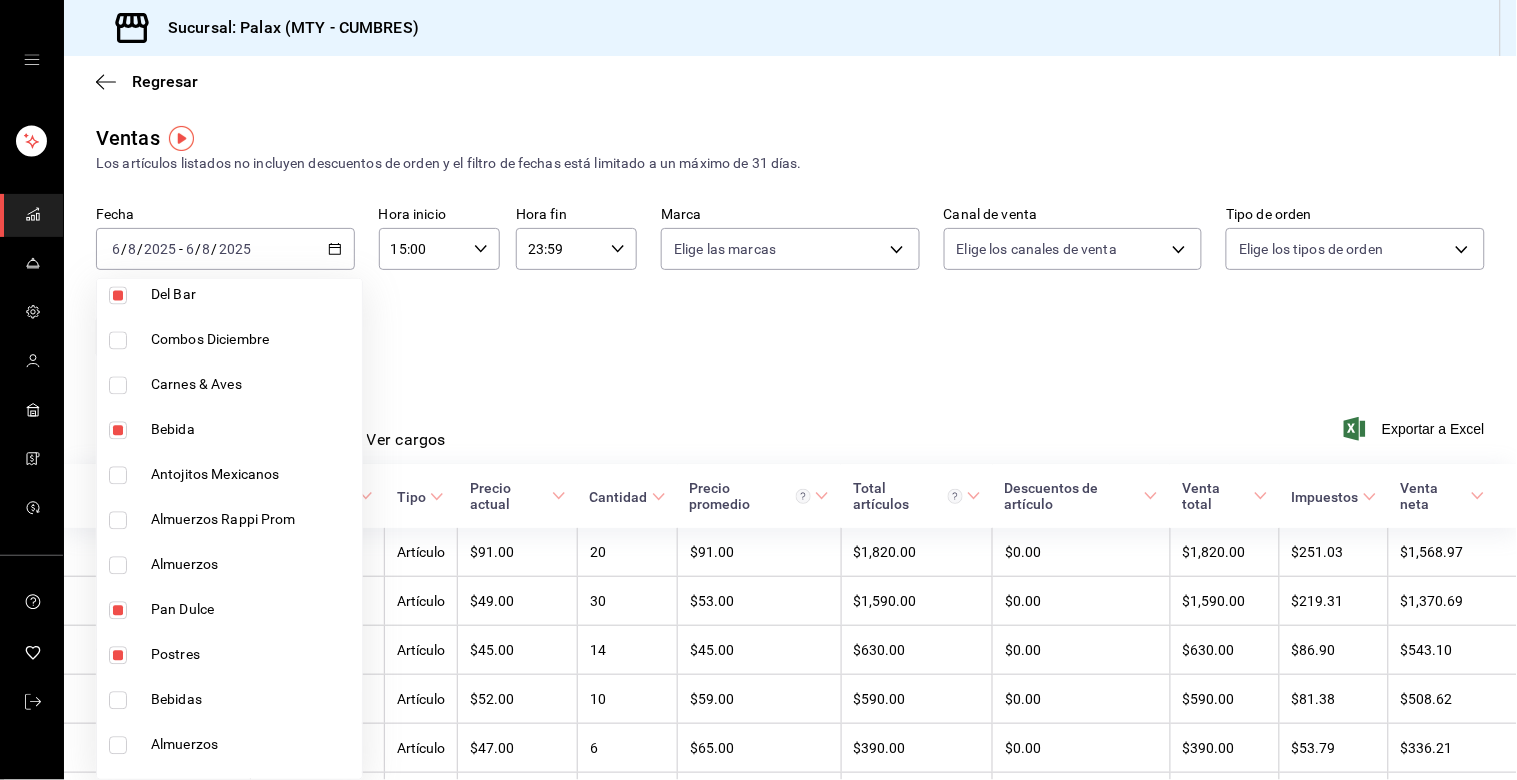 click on "Pan Dulce" at bounding box center (229, 610) 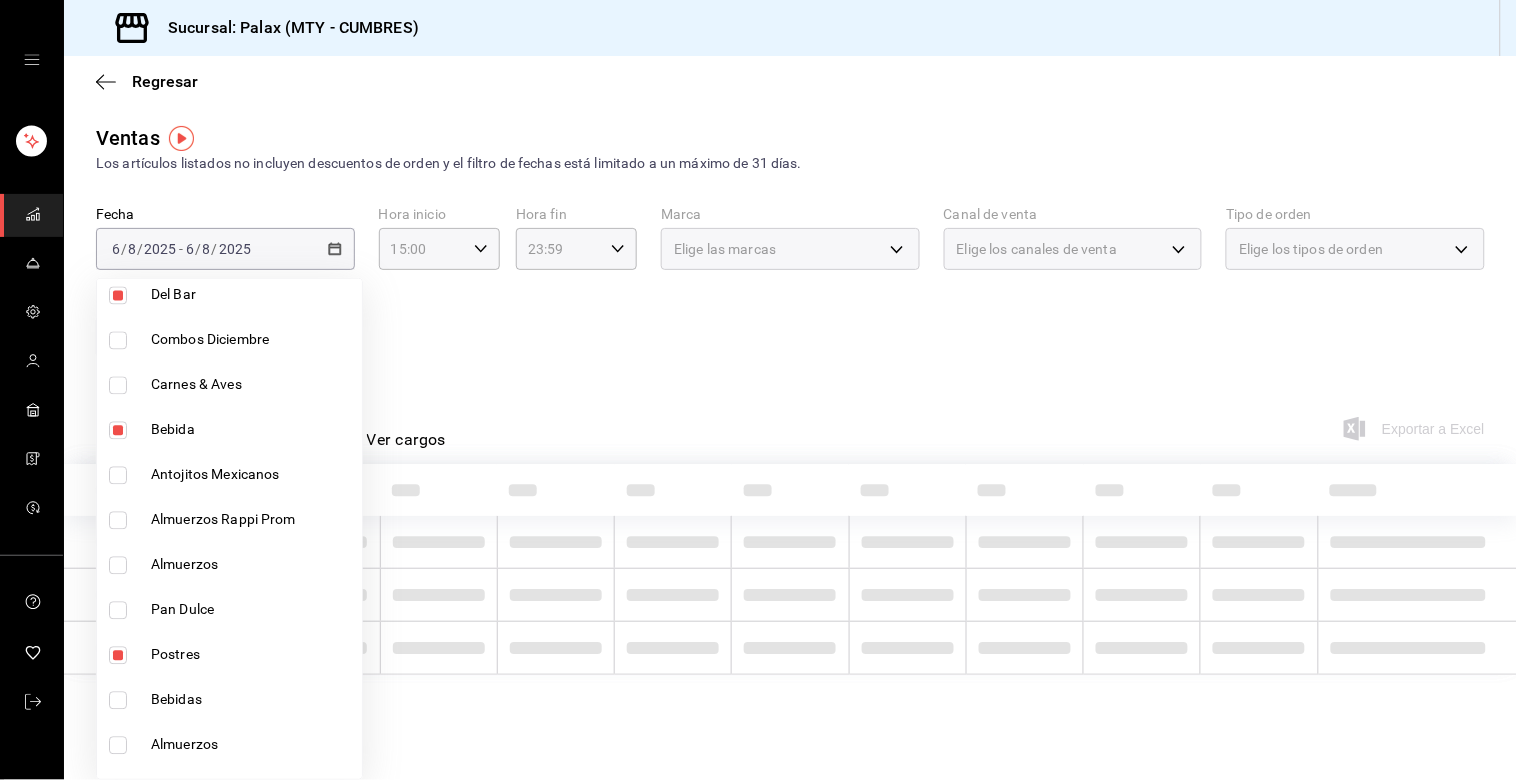 click at bounding box center [758, 390] 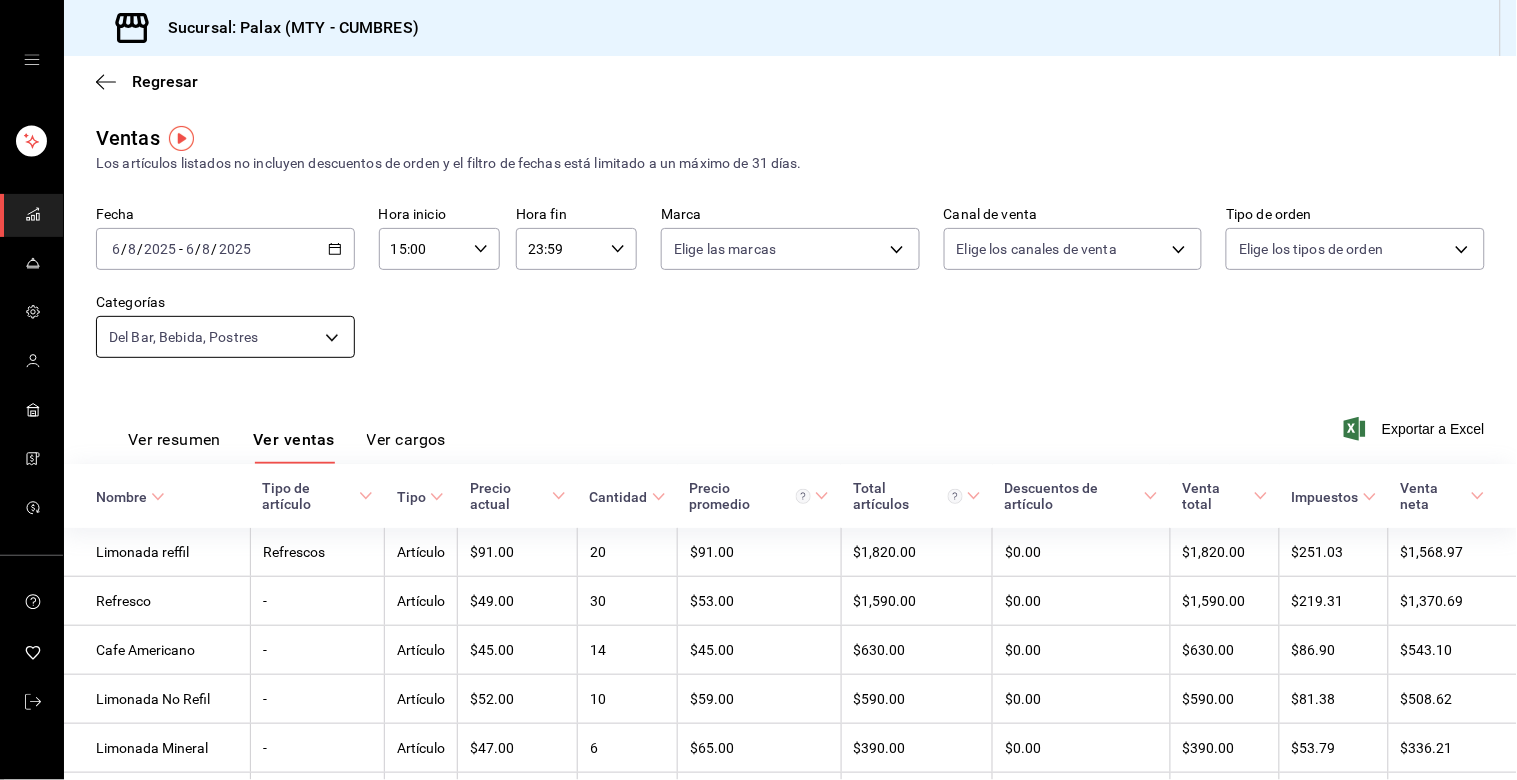 click on "Categorías Del Bar, Bebida, Postres f0b9eaa6-d632-40ae-aa09-0bcae4e471a3,5041f980-30f3-428d-be8c-286edc227efb,41ed9666-a182-4a37-8e0e-cc37feaa0168" at bounding box center (225, 326) 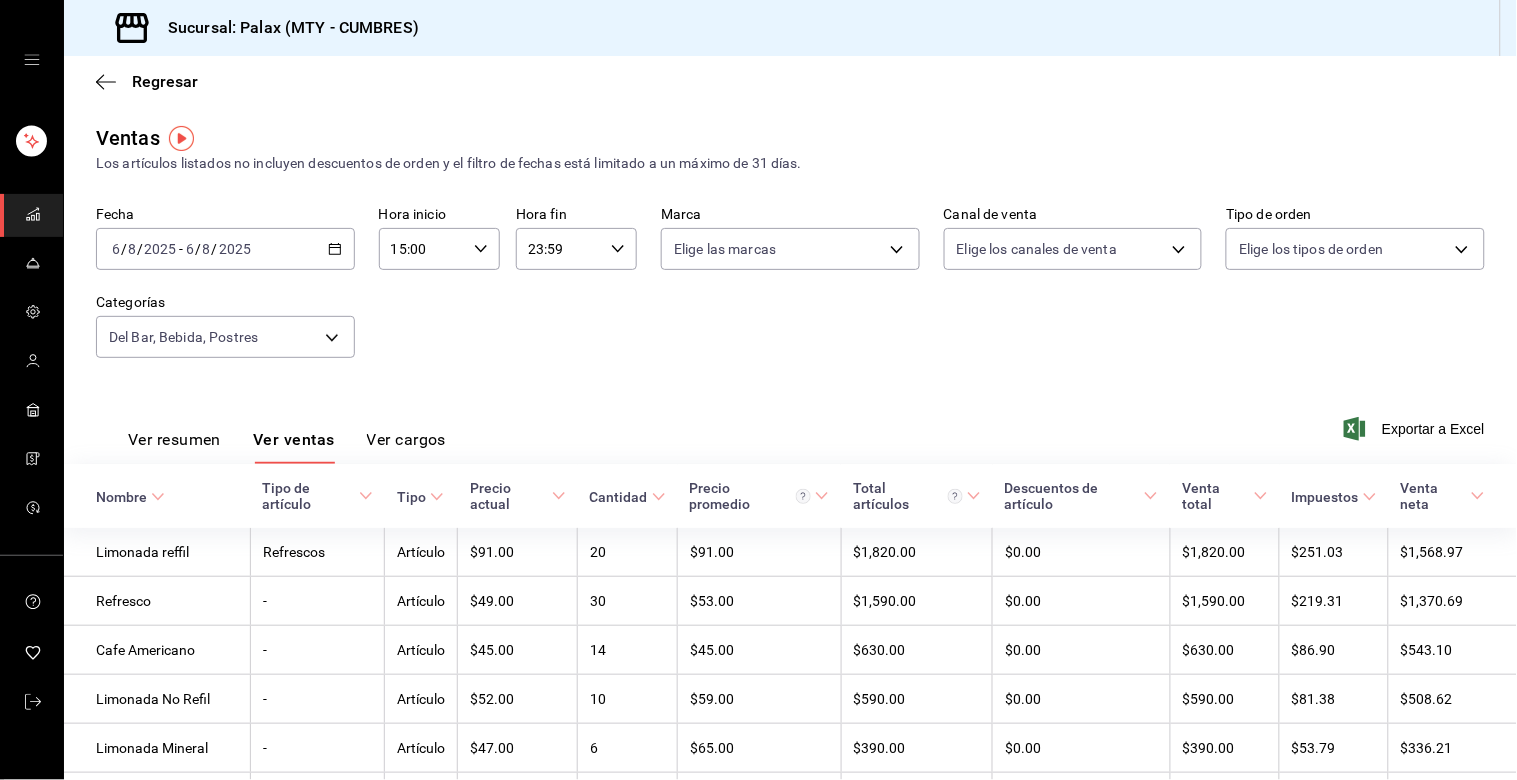 click on "Fecha [DATE] [DATE] - [DATE] [DATE] Hora inicio [TIME] Hora inicio Hora fin [TIME] Hora fin Marca Elige las marcas Canal de venta Elige los canales de venta Tipo de orden Elige los tipos de orden Categorías Del Bar, Bebida, Postres [UUID], [UUID], [UUID]" at bounding box center [790, 294] 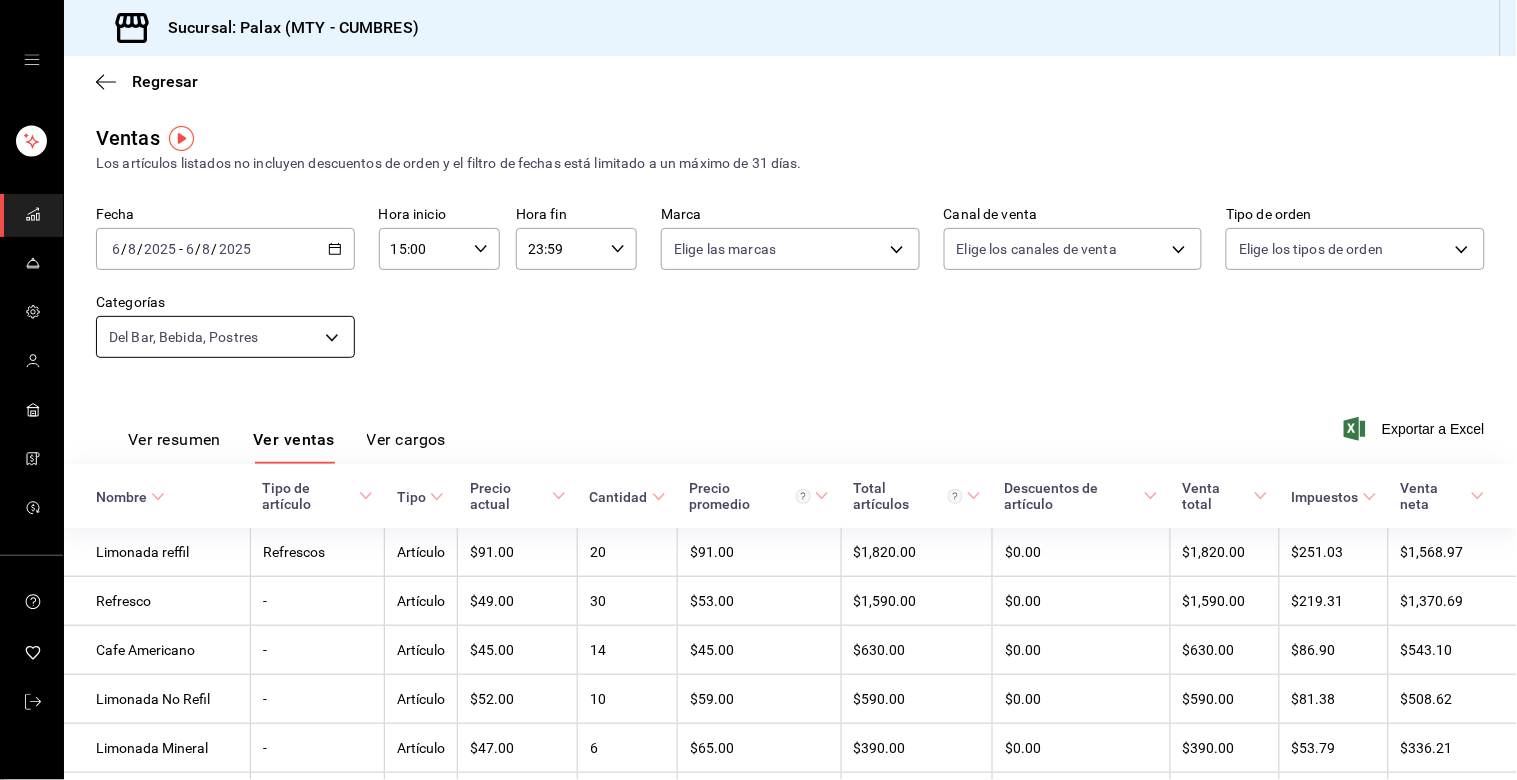 click on "Sucursal: Palax (MTY - CUMBRES) Regresar Ventas Los artículos listados no incluyen descuentos de orden y el filtro de fechas está limitado a un máximo de 31 días. Fecha [DATE] [DATE] - [DATE] [DATE] Hora inicio [TIME] Hora inicio Hora fin [TIME] Hora fin Marca Elige las marcas Canal de venta Elige los canales de venta Tipo de orden Elige los tipos de orden Categorías Del Bar, Bebida, Postres [UUID], [UUID], [UUID] Ver resumen Ver ventas Ver cargos Exportar a Excel Nombre Tipo de artículo Tipo Precio actual Cantidad Precio promedio   Total artículos   Descuentos de artículo Venta total Impuestos Venta neta Limonadareffil Refrescos Artículo $91.00 20 $91.00 $1,820.00 $0.00 $1,820.00 $251.03 $1,568.97 Refresco - Artículo $49.00 30 $53.00 $1,590.00 $0.00 $1,590.00 $219.31 $1,370.69 Cafe Americano - Artículo $45.00 14 $45.00 $630.00 $0.00 $630.00 $86.90 $543.10 Limonada  No Refil - Artículo $52.00" at bounding box center (758, 390) 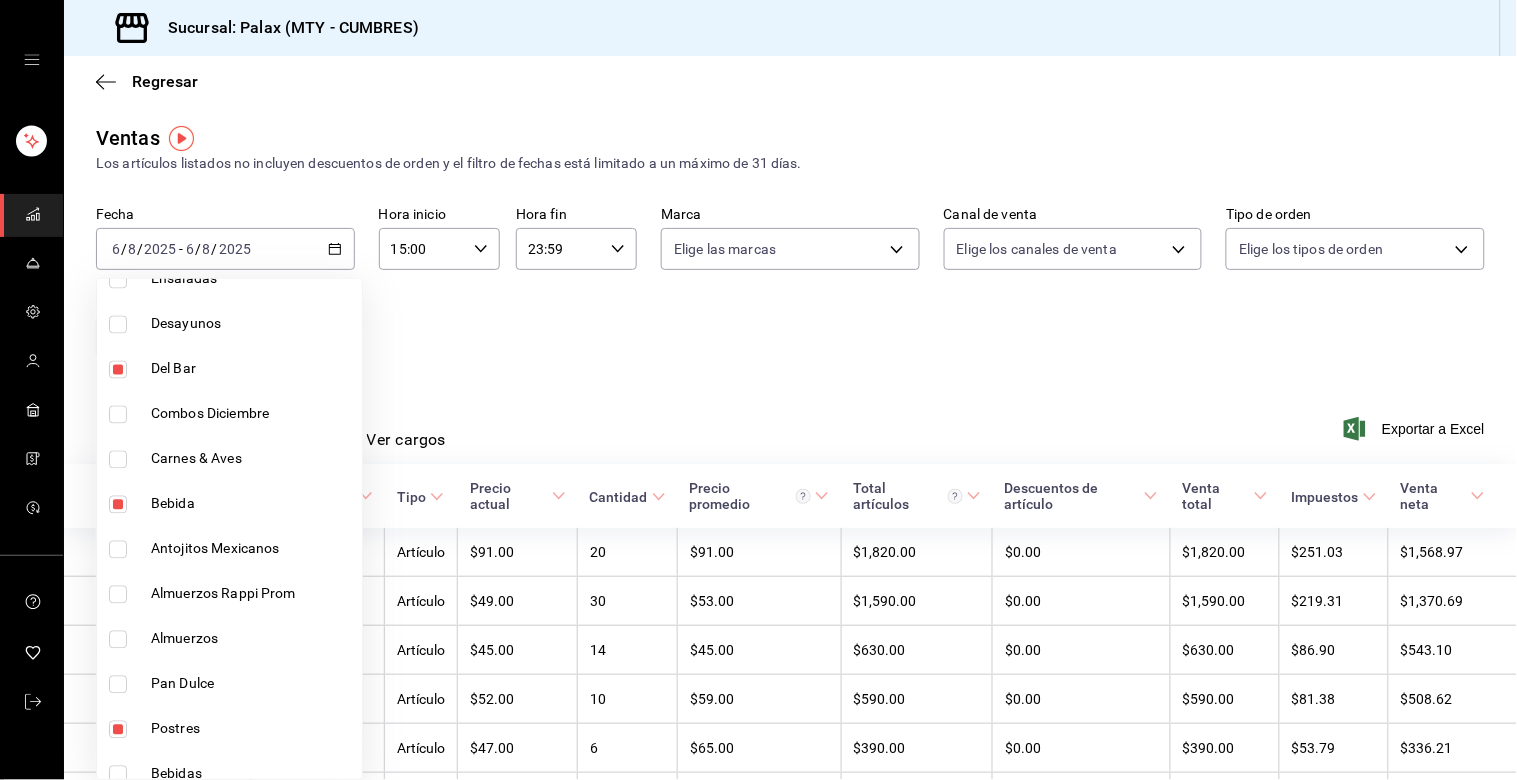 scroll, scrollTop: 1222, scrollLeft: 0, axis: vertical 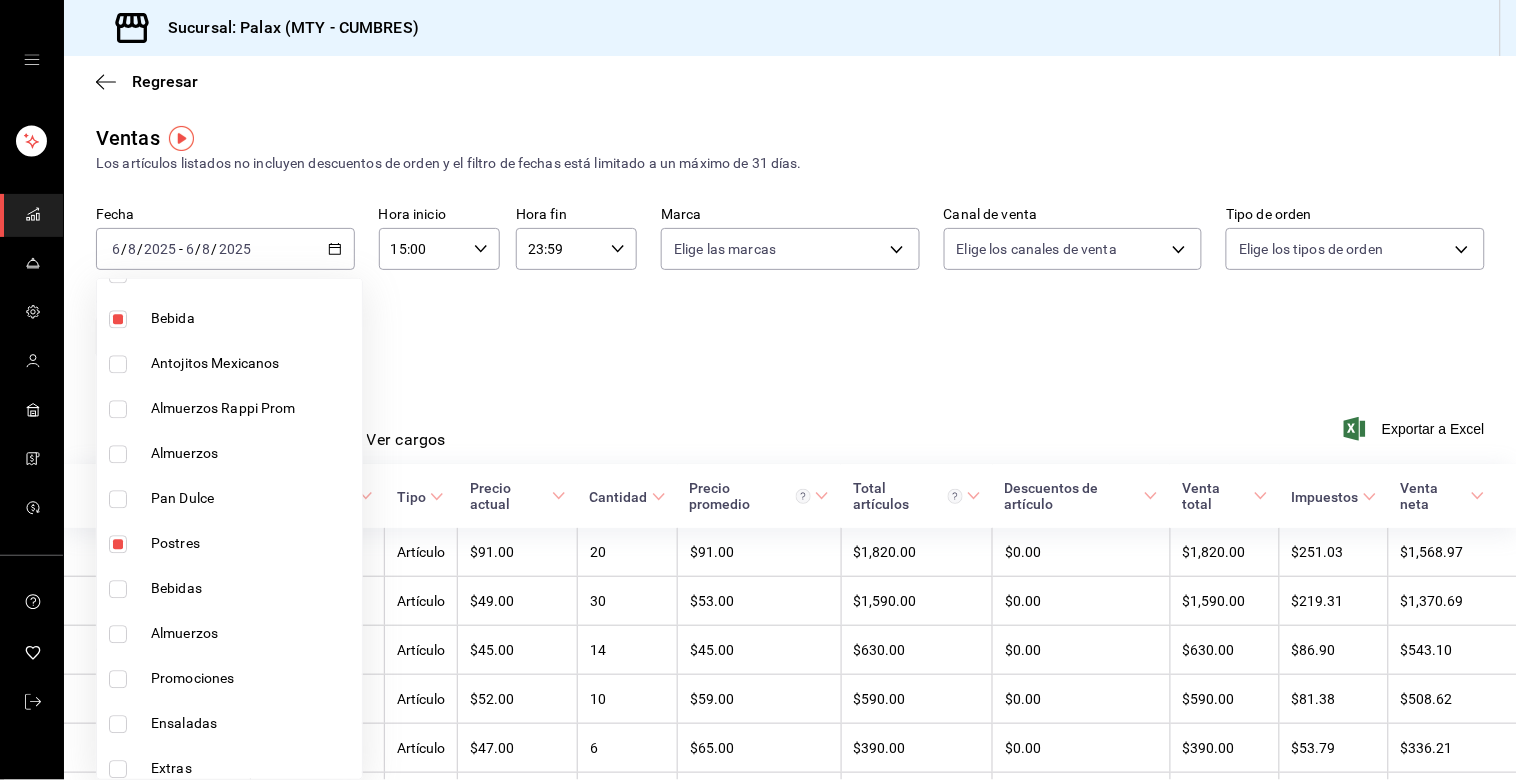 click on "Postres" at bounding box center [229, 544] 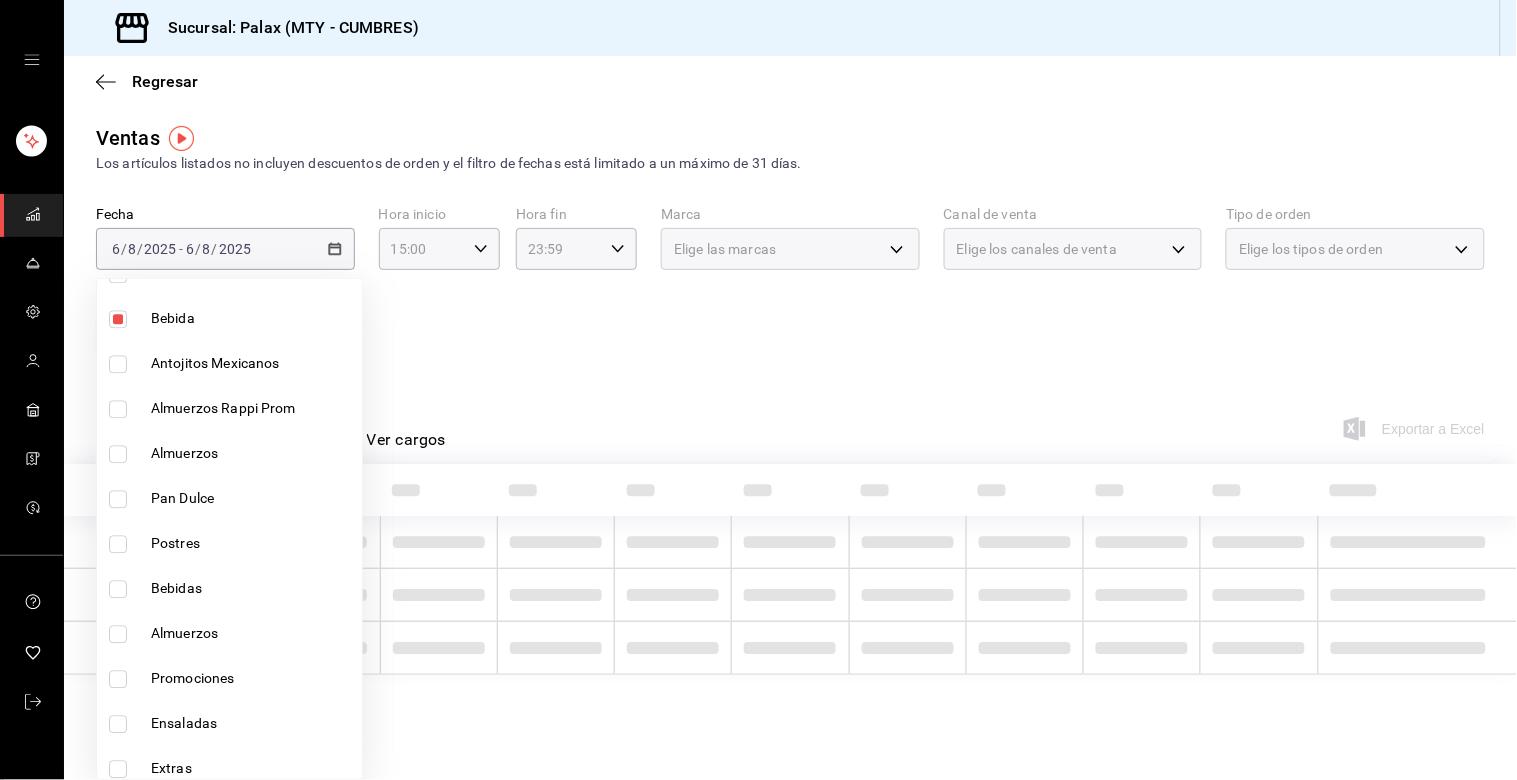 click at bounding box center (118, 590) 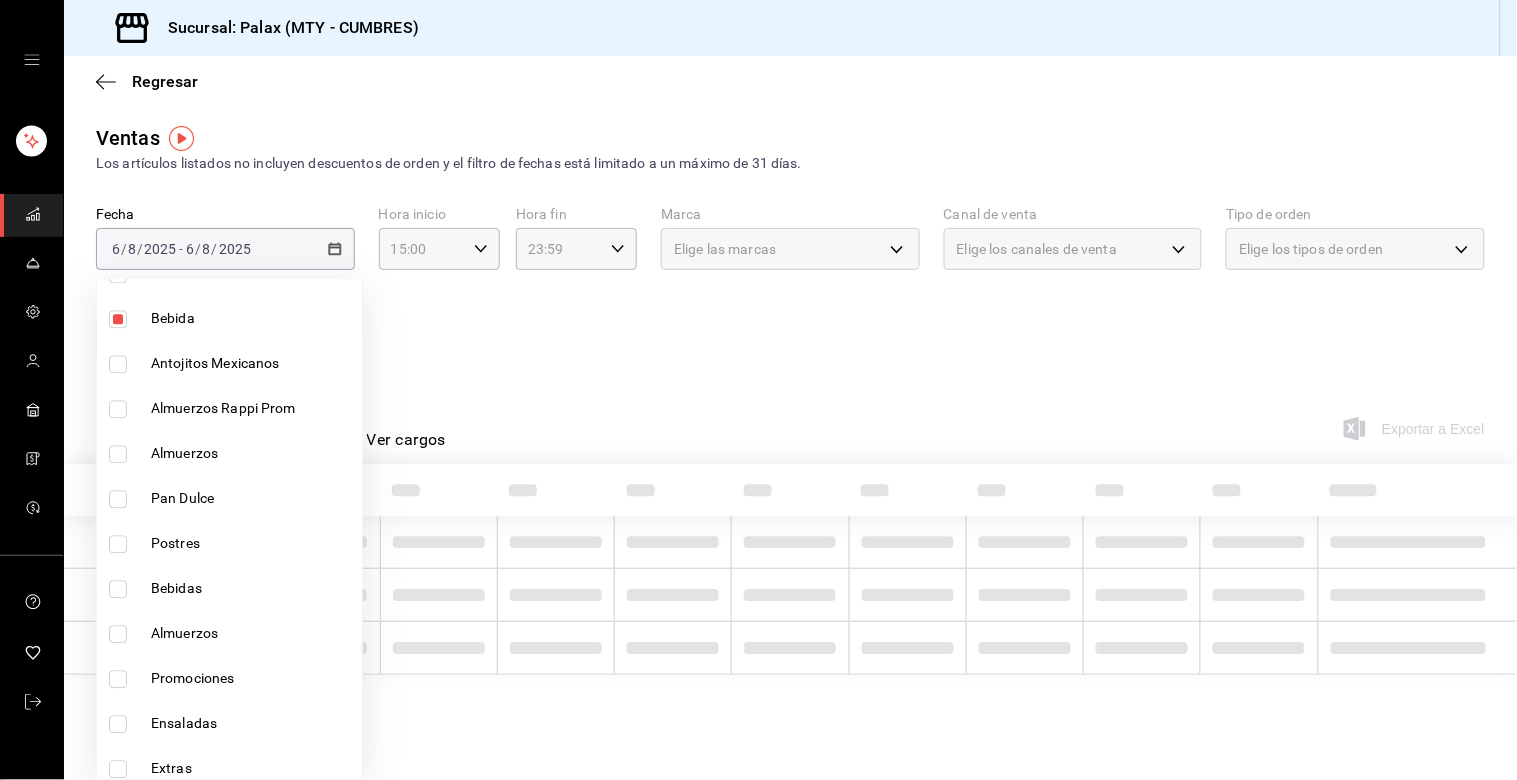 type on "5041f980-30f3-428d-be8c-286edc227efb,41ed9666-a182-4a37-8e0e-cc37feaa0168,0d33943e-a888-4711-965c-7ed043932b8f" 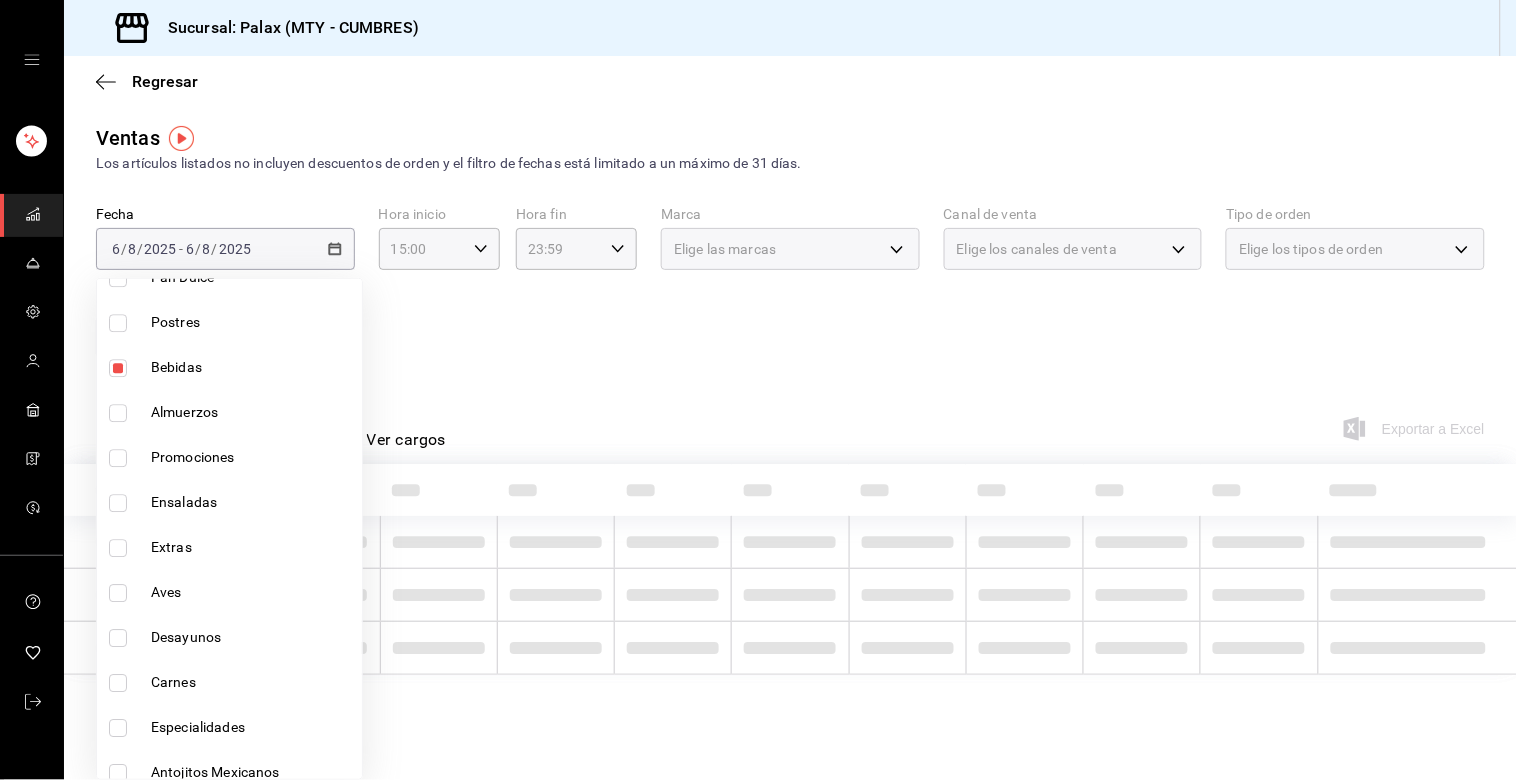 scroll, scrollTop: 1457, scrollLeft: 0, axis: vertical 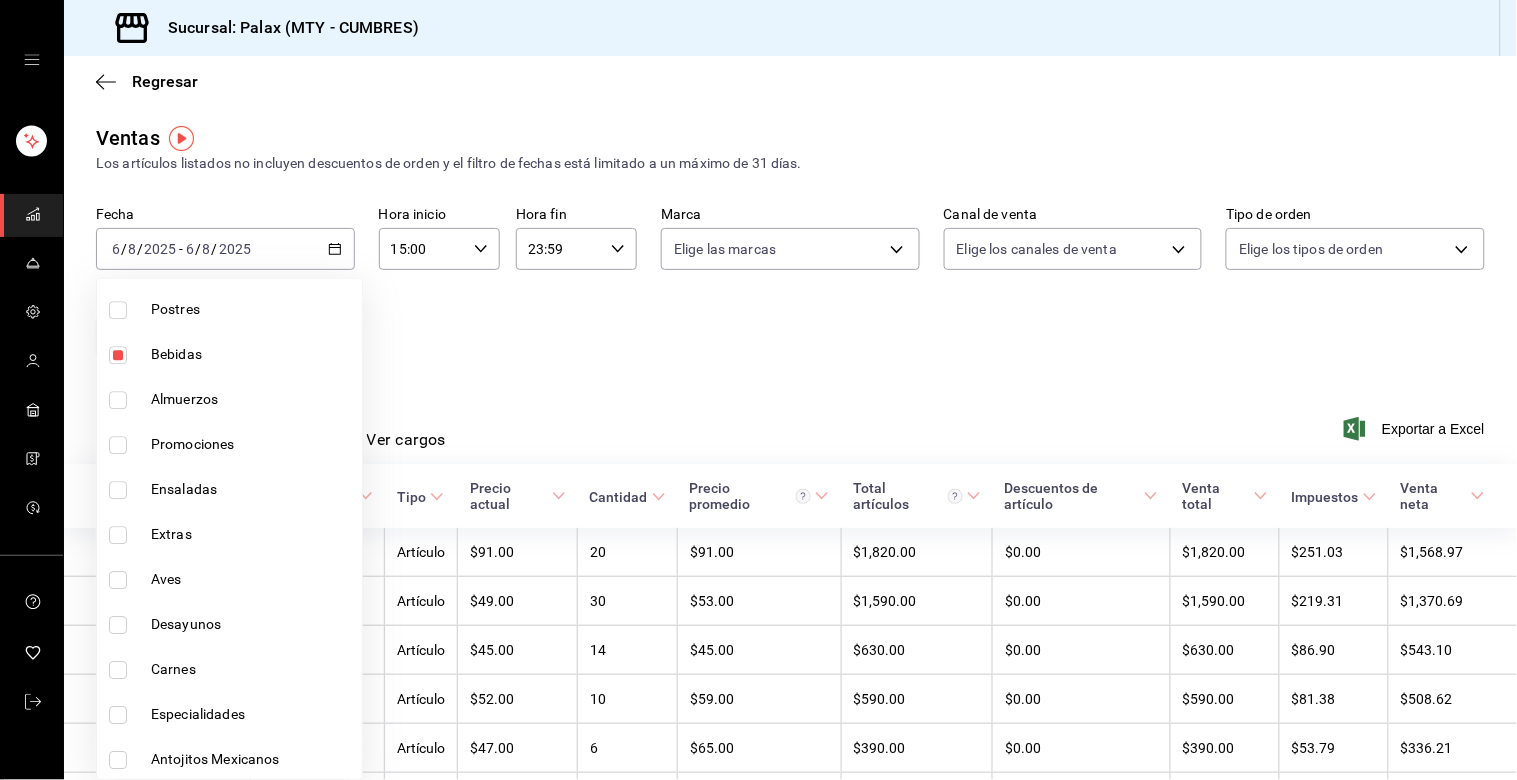 drag, startPoint x: 990, startPoint y: 358, endPoint x: 910, endPoint y: 360, distance: 80.024994 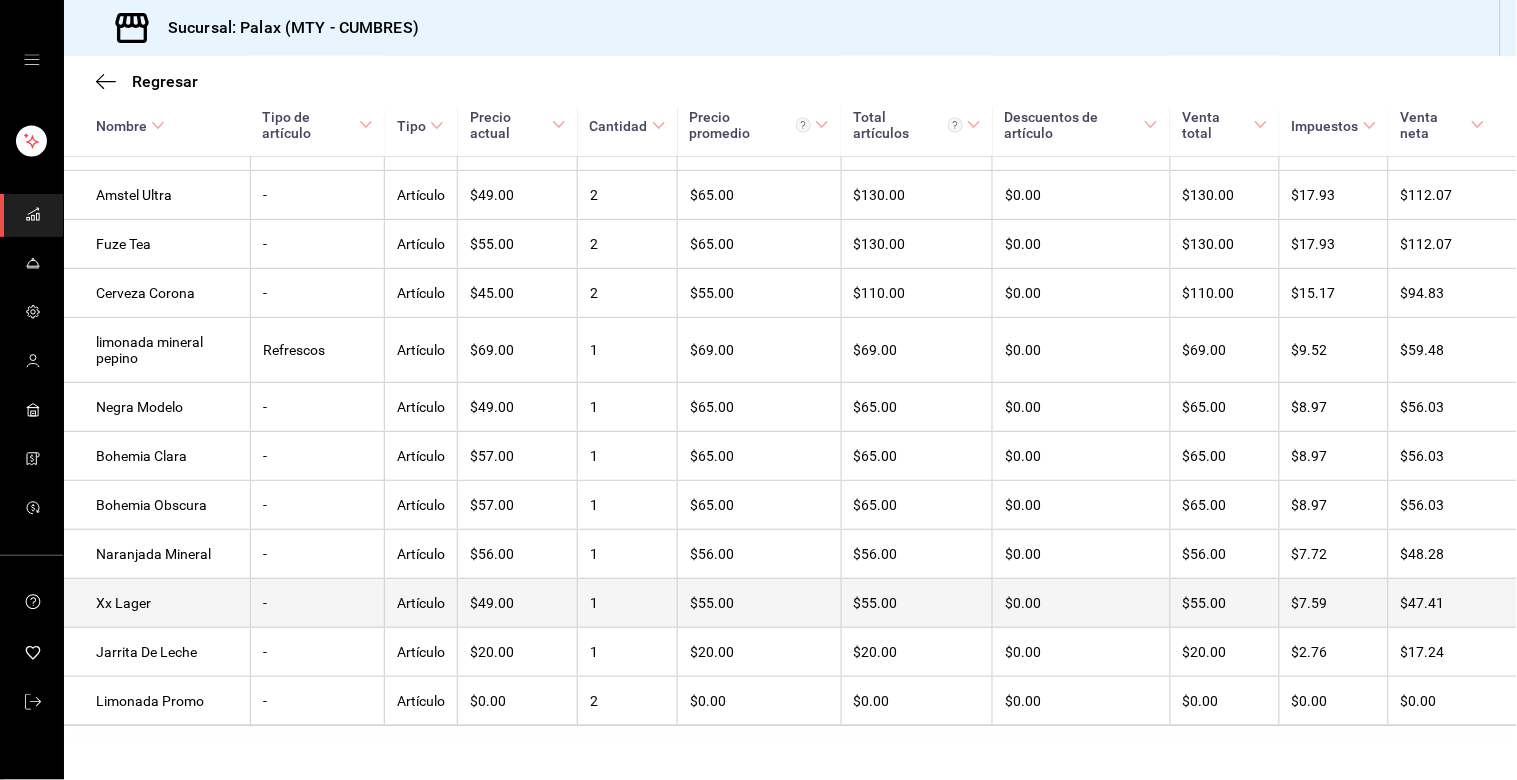 scroll, scrollTop: 886, scrollLeft: 0, axis: vertical 